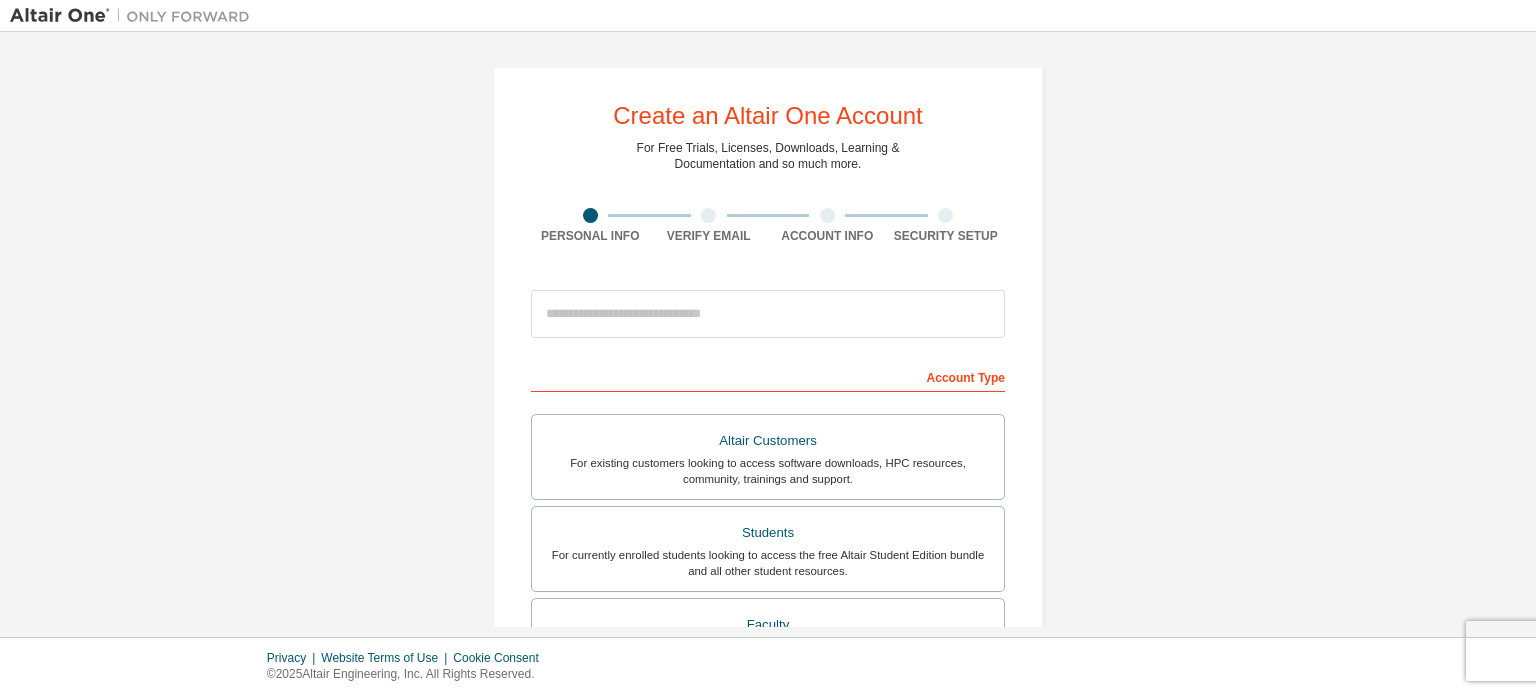 scroll, scrollTop: 0, scrollLeft: 0, axis: both 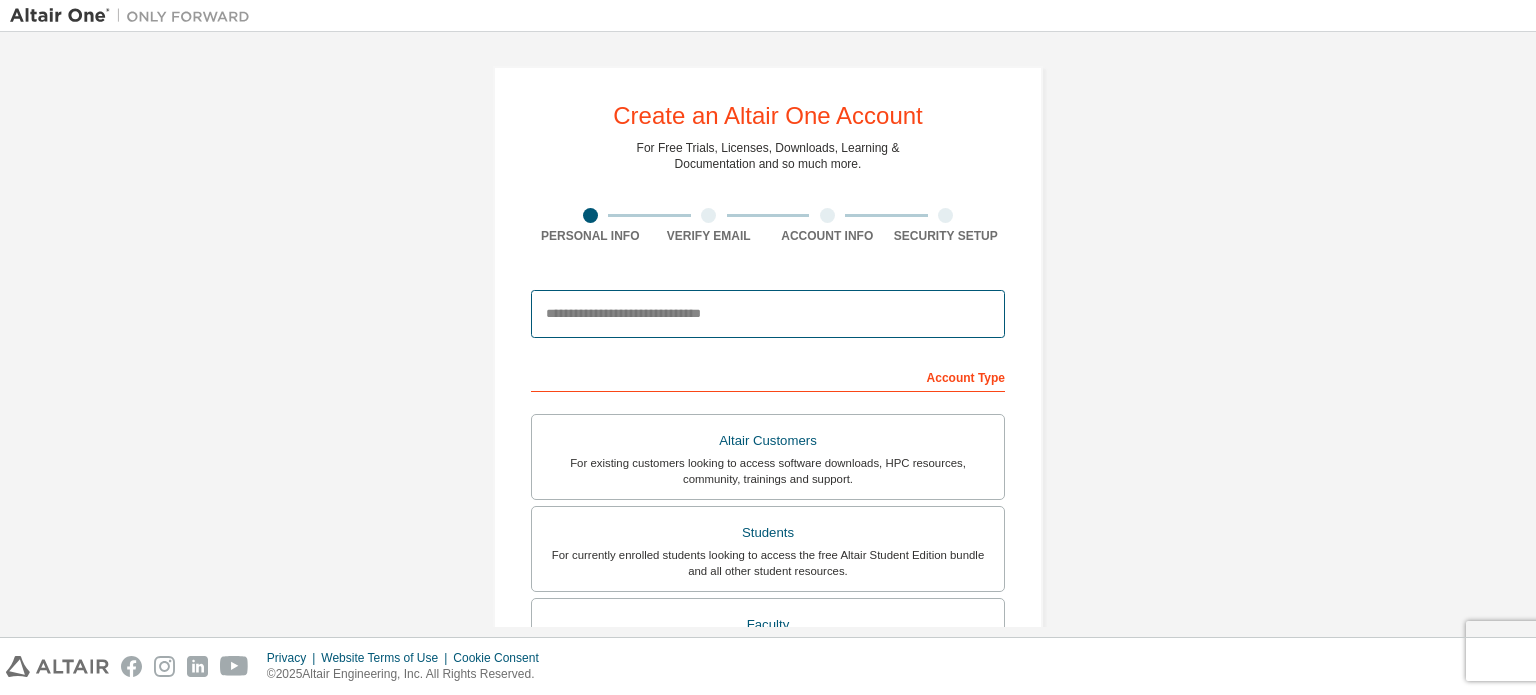 click at bounding box center [768, 314] 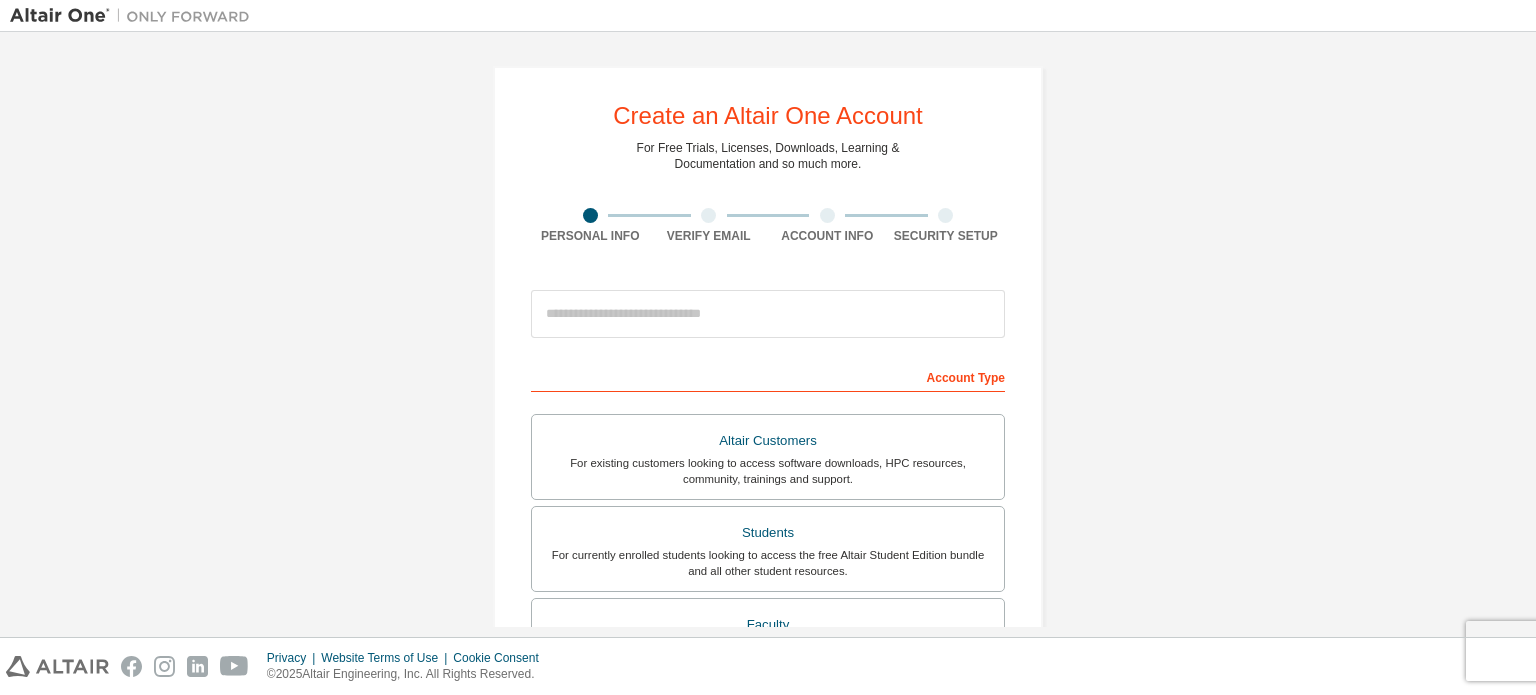 click on "This is a federated email. No need to register a new account. You should be able to  login  by using your company's SSO credentials. Email already exists. Please try to  login  instead. Account Type Altair Customers For existing customers looking to access software downloads, HPC resources, community, trainings and support. Students For currently enrolled students looking to access the free Altair Student Edition bundle and all other student resources. Faculty For faculty & administrators of academic institutions administering students and accessing software for academic purposes. Everyone else For individuals, businesses and everyone else looking to try Altair software and explore our product offerings. Your Profile [FIRST] [LAST] [JOB TITLE] Please provide [STATE] to help us route sales and support resources to you more efficiently. I accept the    End-User License Agreement I would like to receive marketing emails from Altair Next" at bounding box center [768, 672] 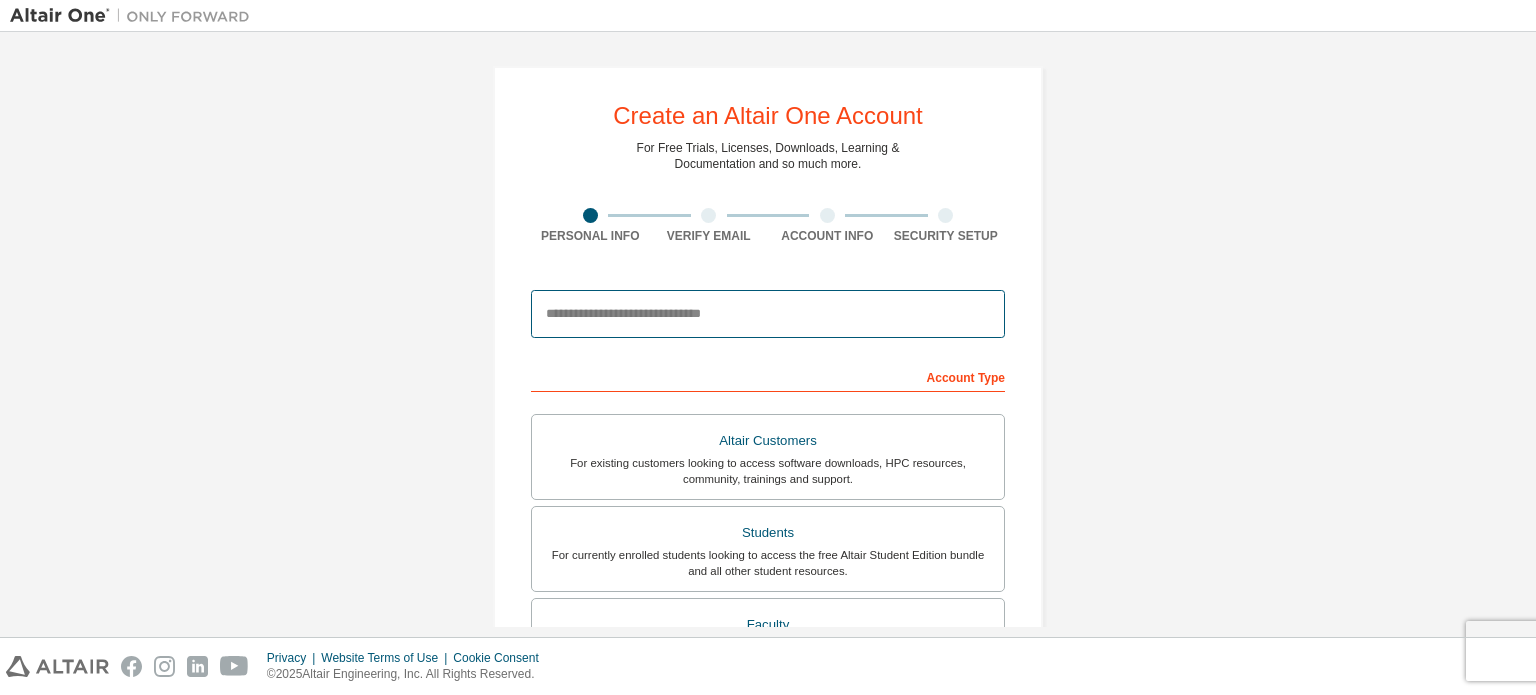 click at bounding box center [768, 314] 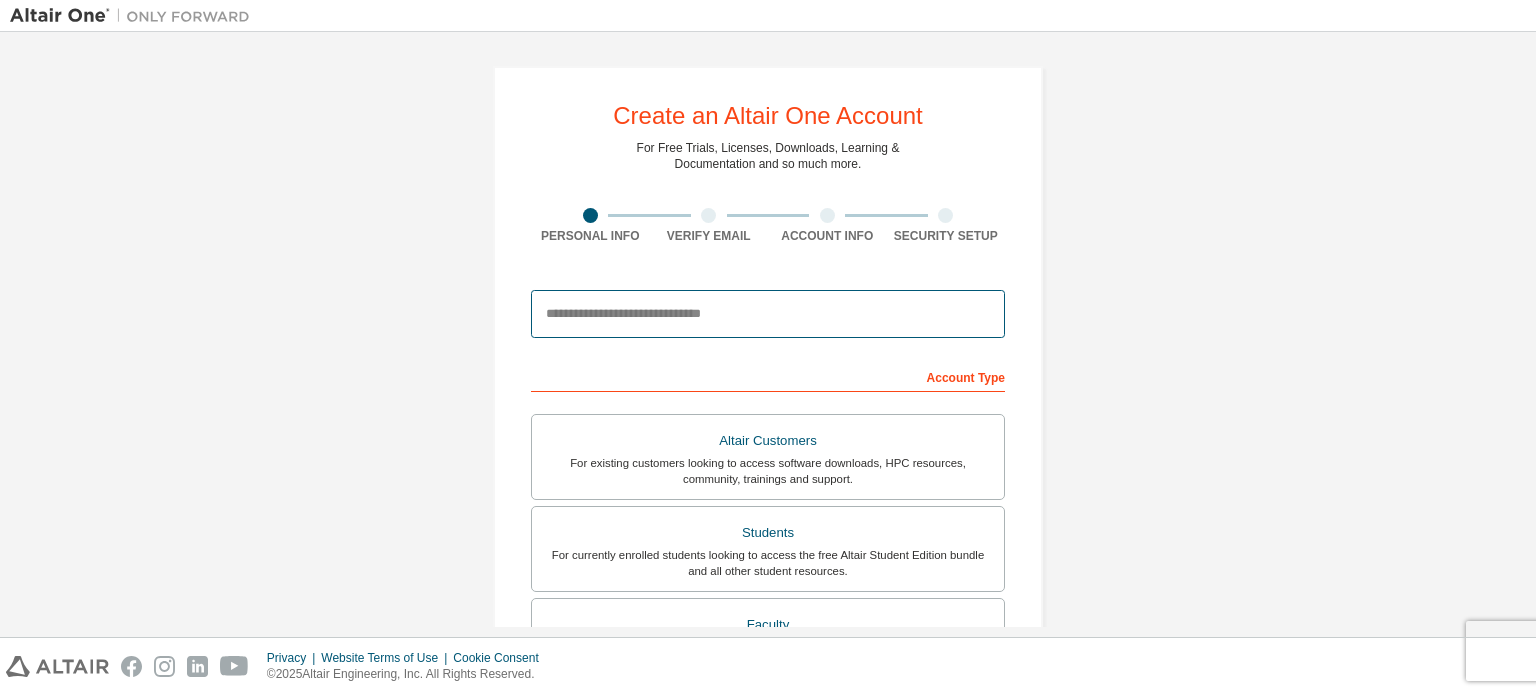 type on "**********" 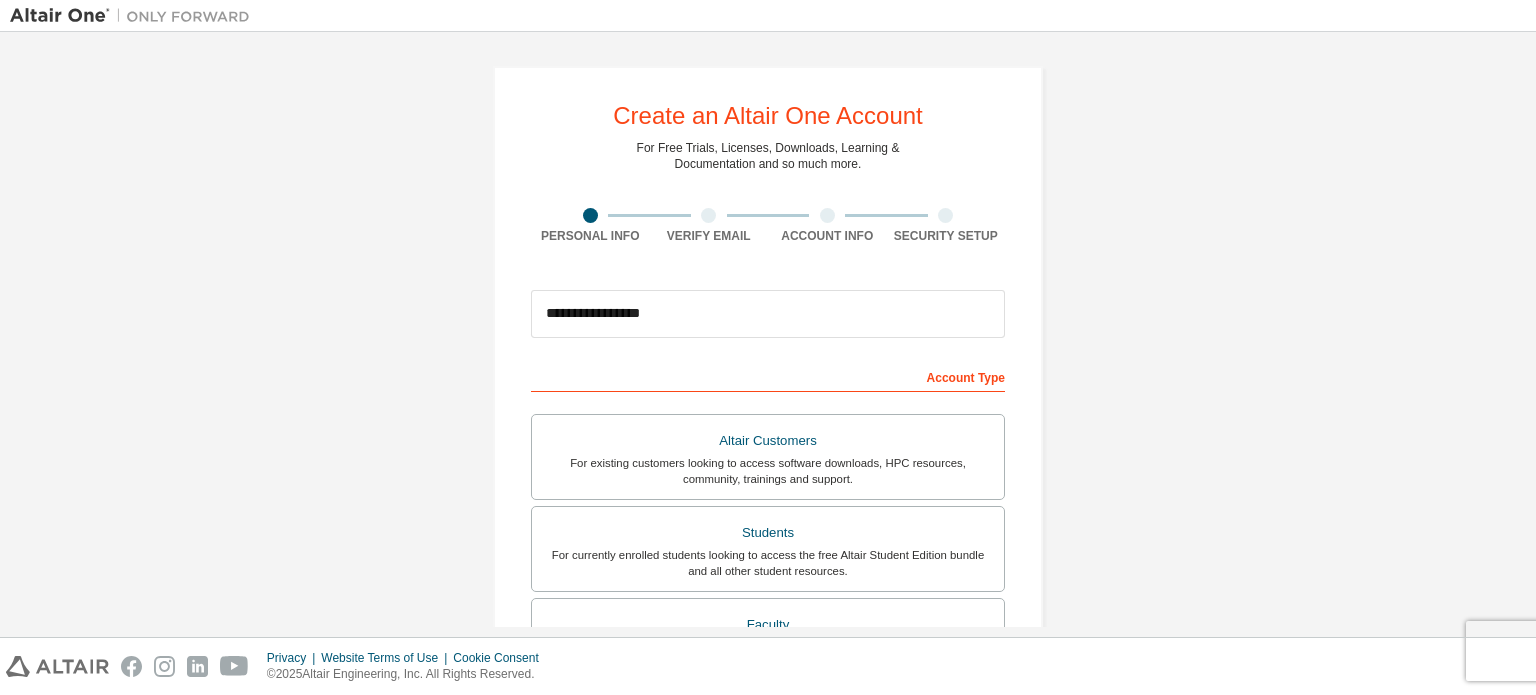 type on "*****" 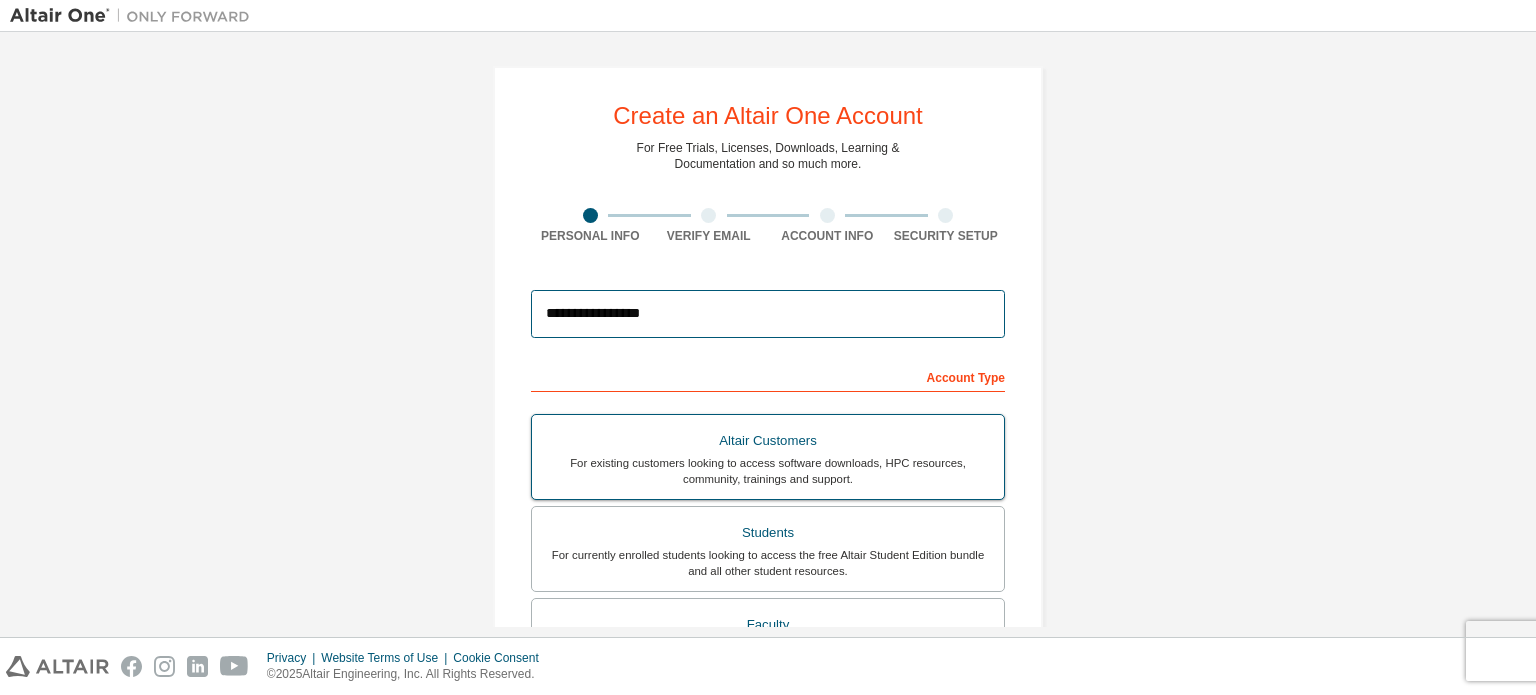 scroll, scrollTop: 104, scrollLeft: 0, axis: vertical 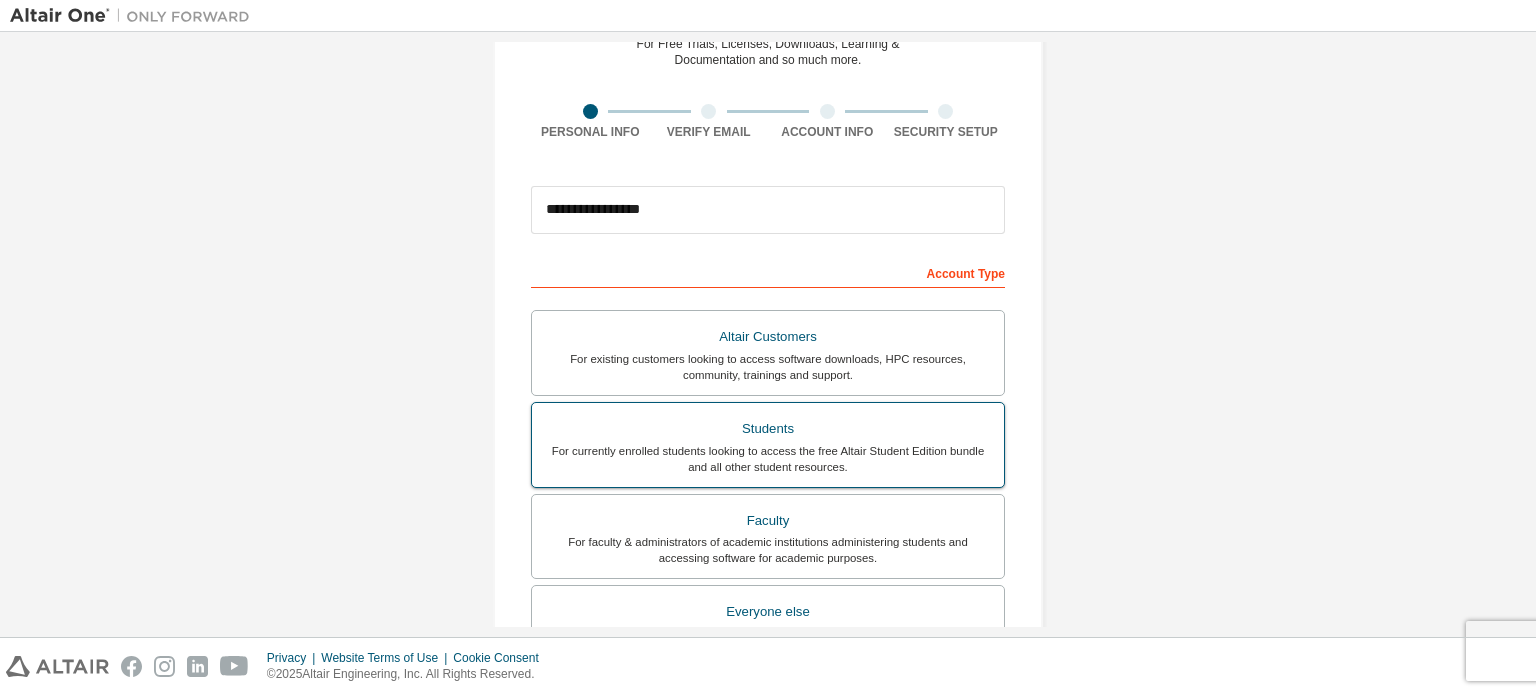 click on "Students" at bounding box center [768, 429] 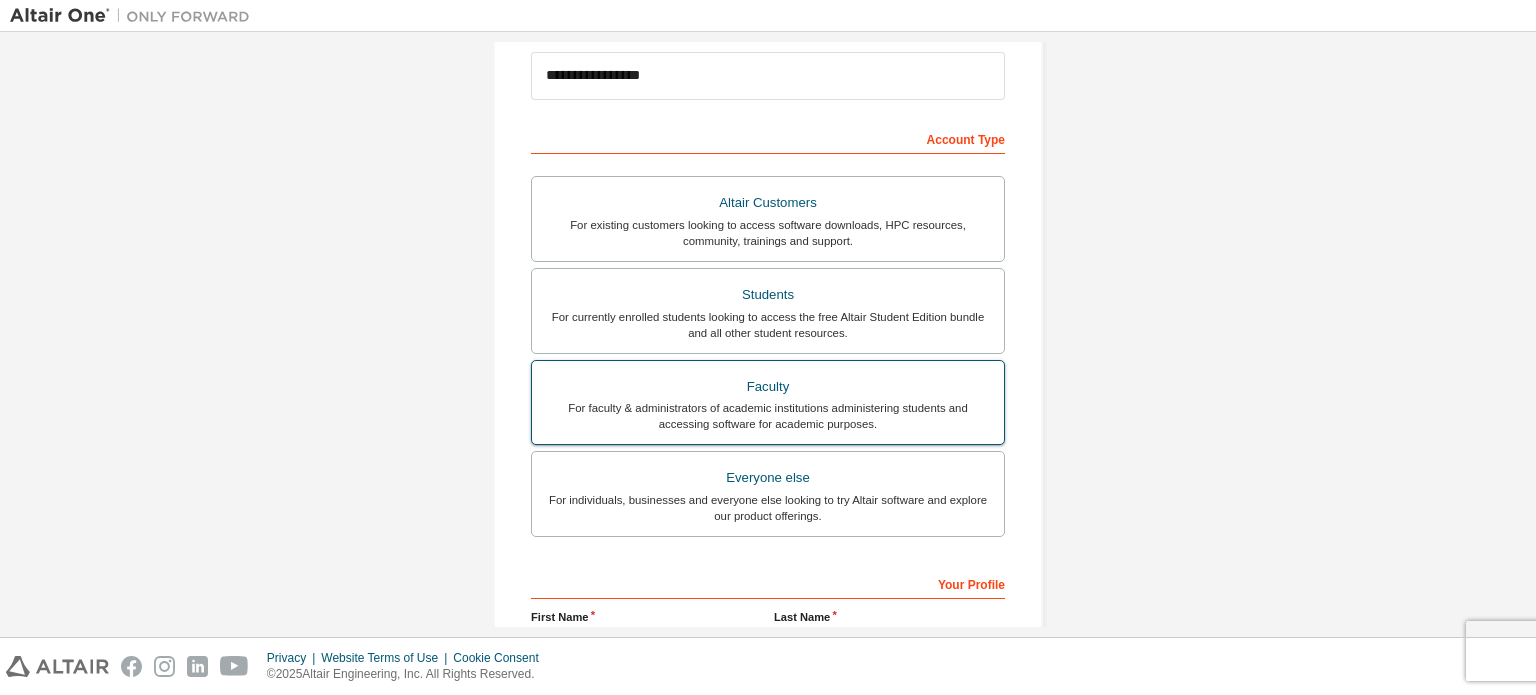 scroll, scrollTop: 239, scrollLeft: 0, axis: vertical 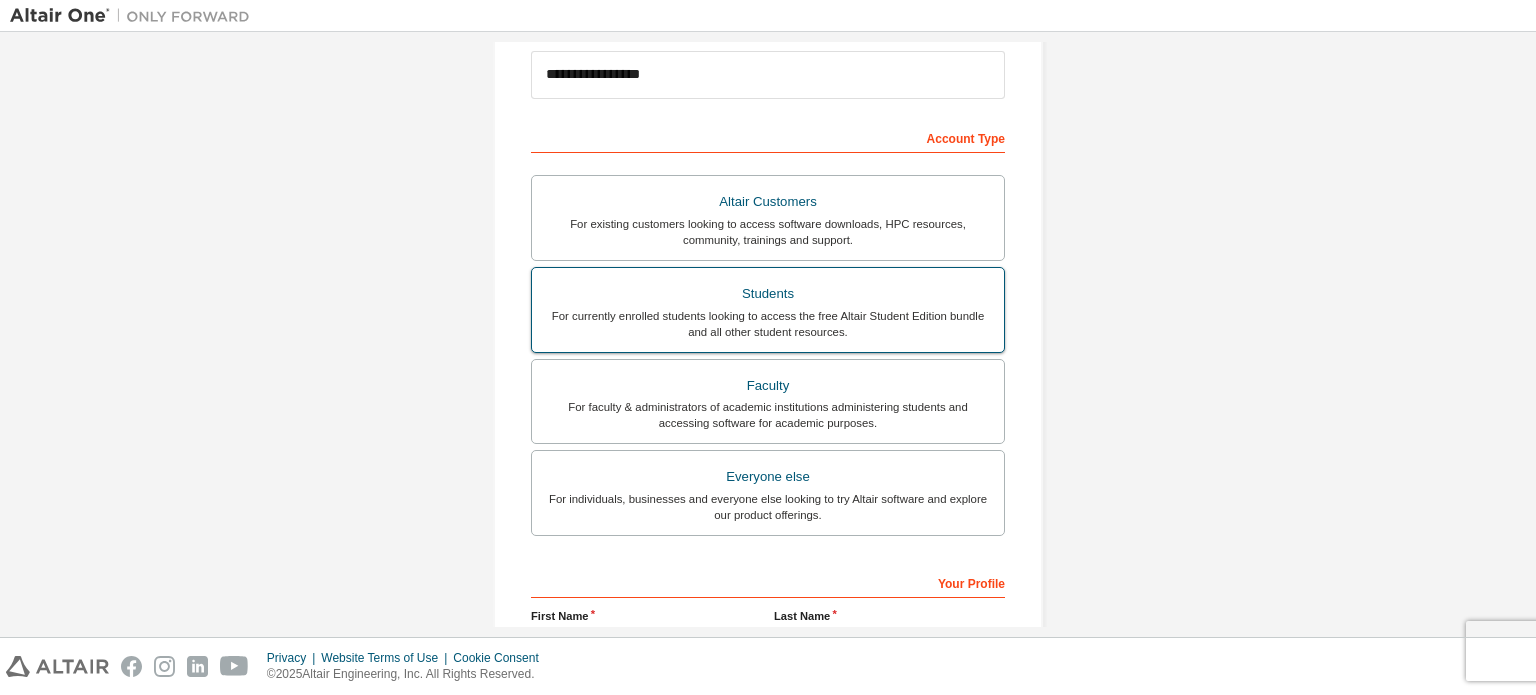 click on "For currently enrolled students looking to access the free Altair Student Edition bundle and all other student resources." at bounding box center (768, 324) 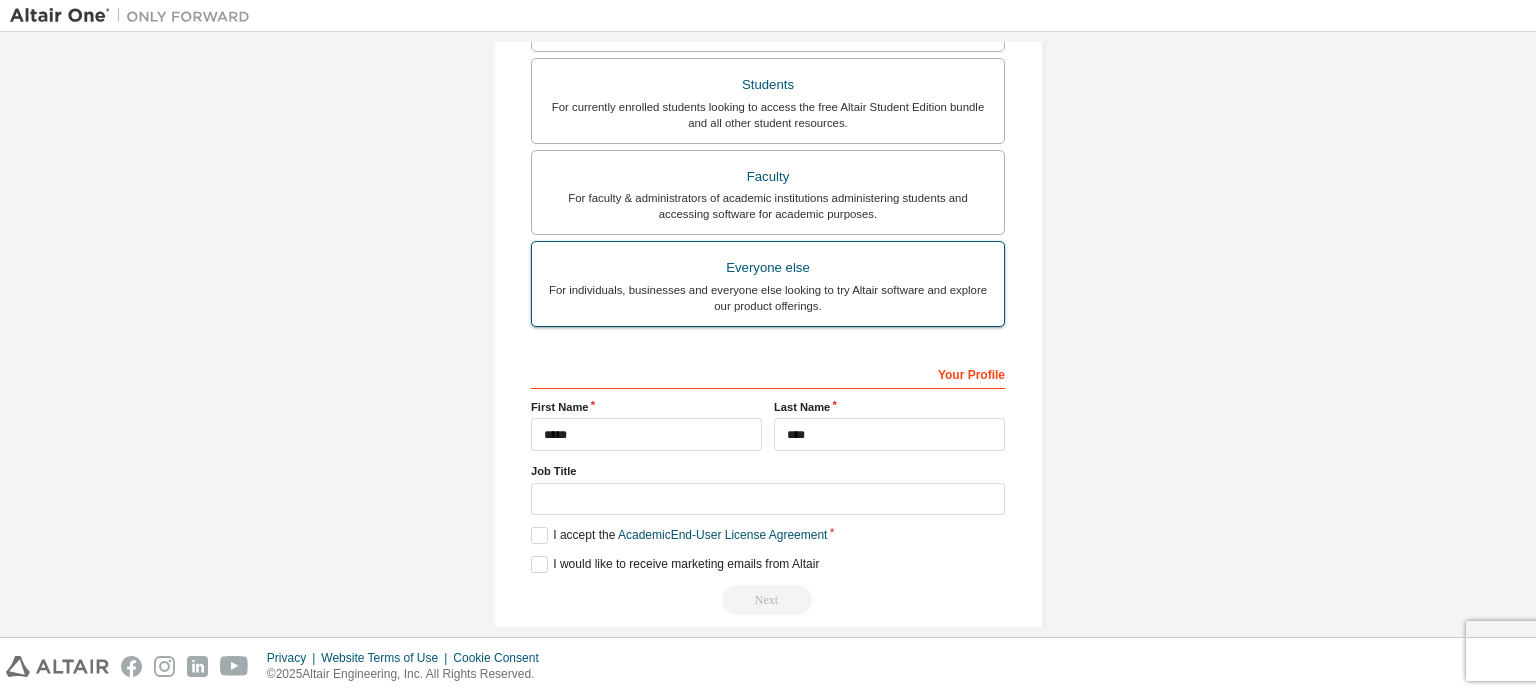 scroll, scrollTop: 469, scrollLeft: 0, axis: vertical 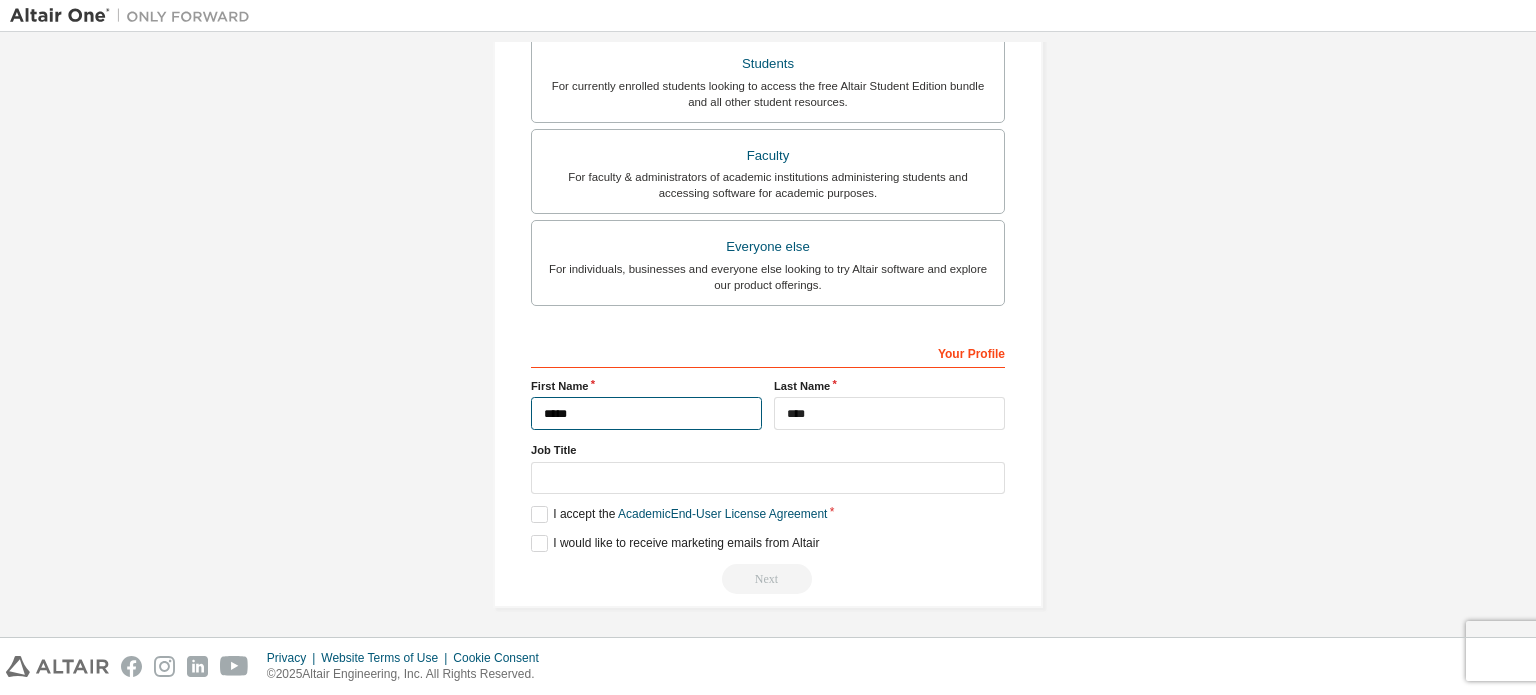 click on "*****" at bounding box center [646, 413] 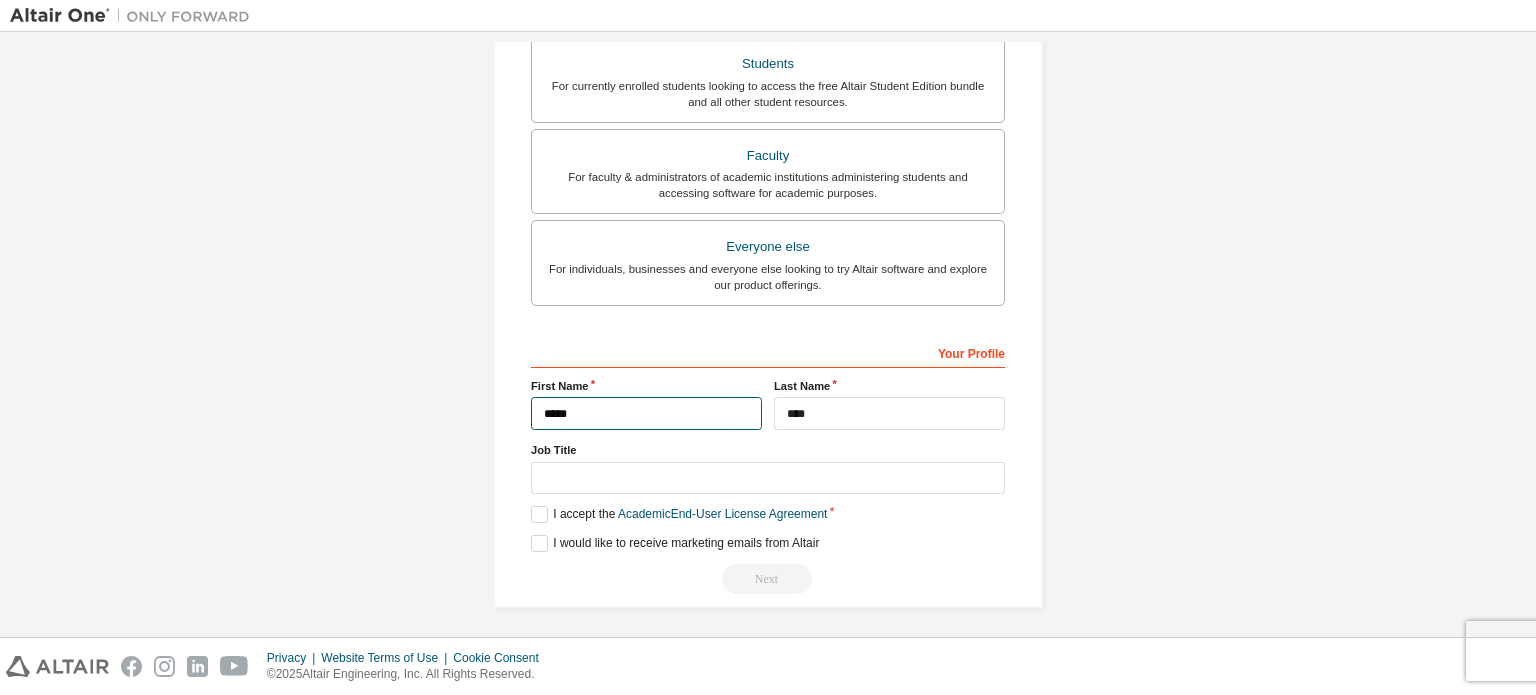 click on "*****" at bounding box center (646, 413) 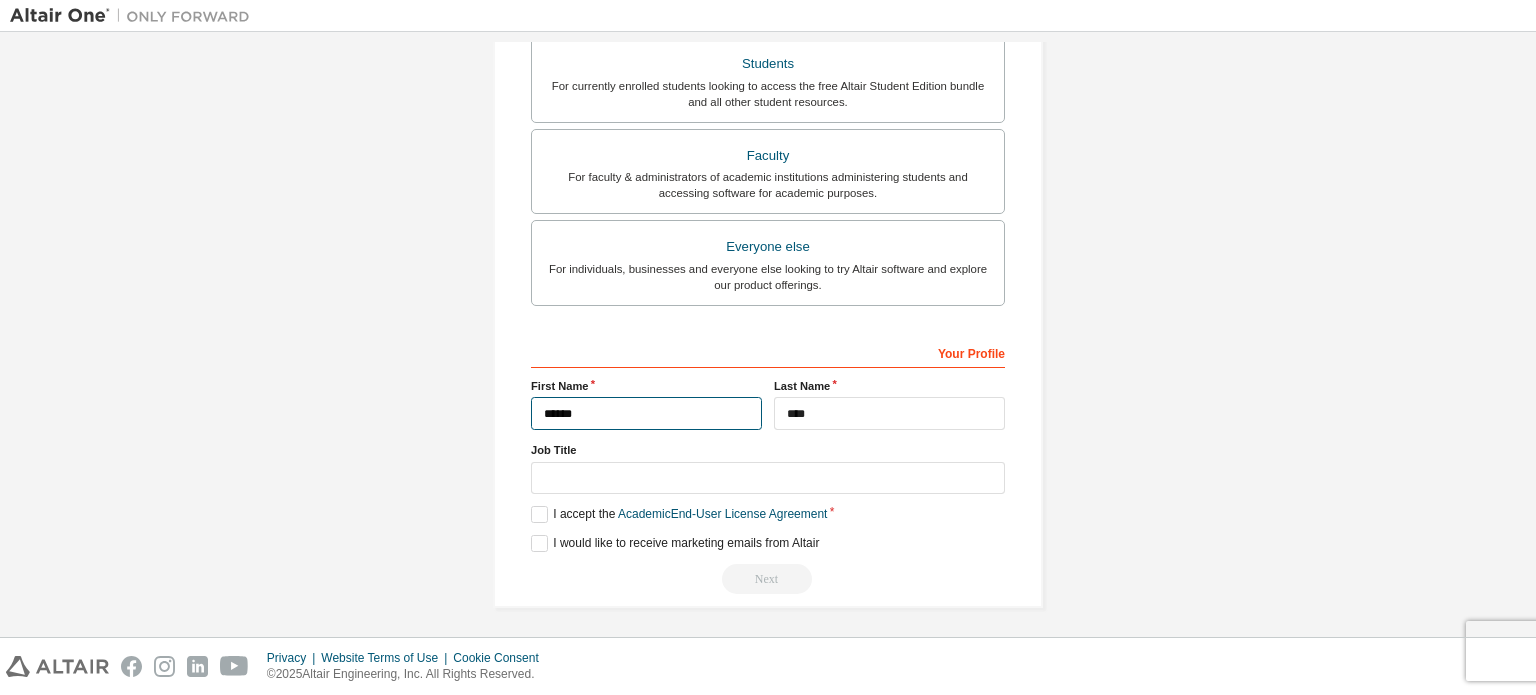 type on "*****" 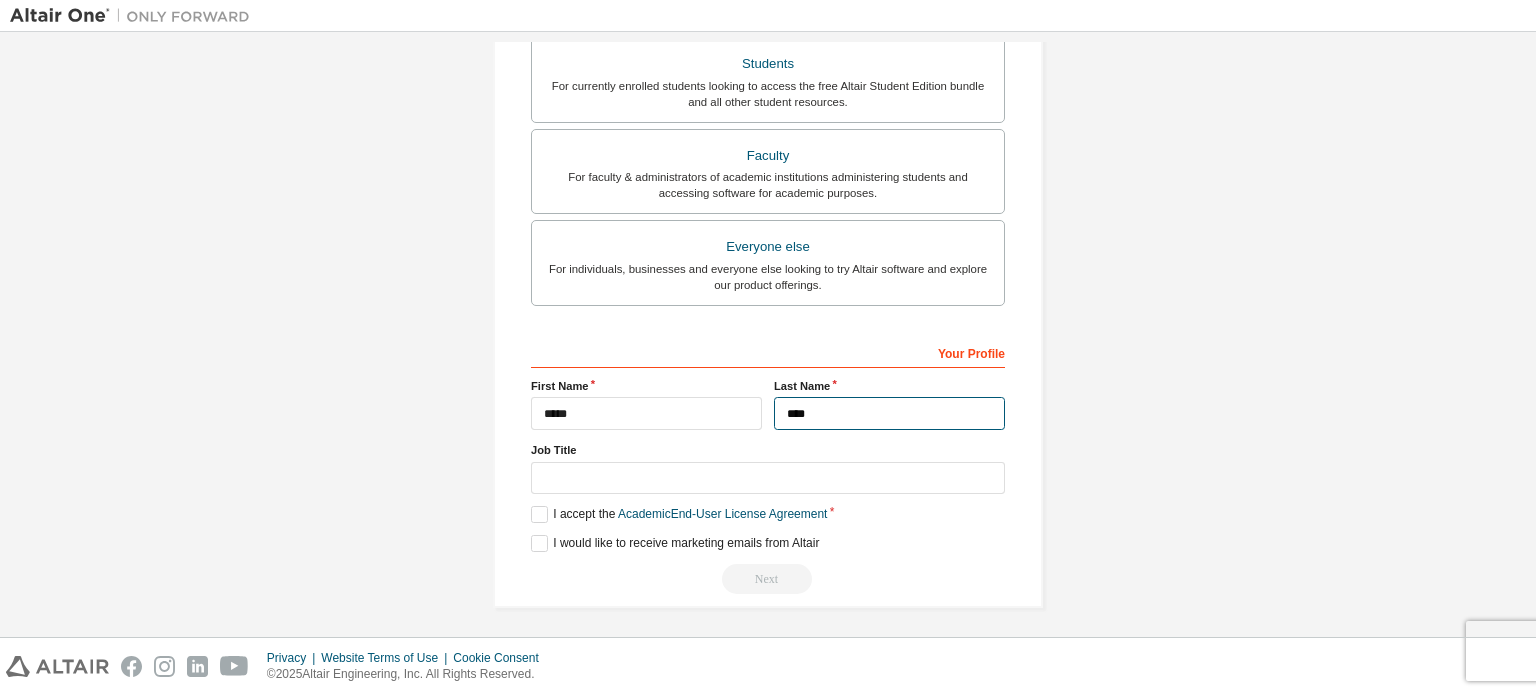 click on "****" at bounding box center [889, 413] 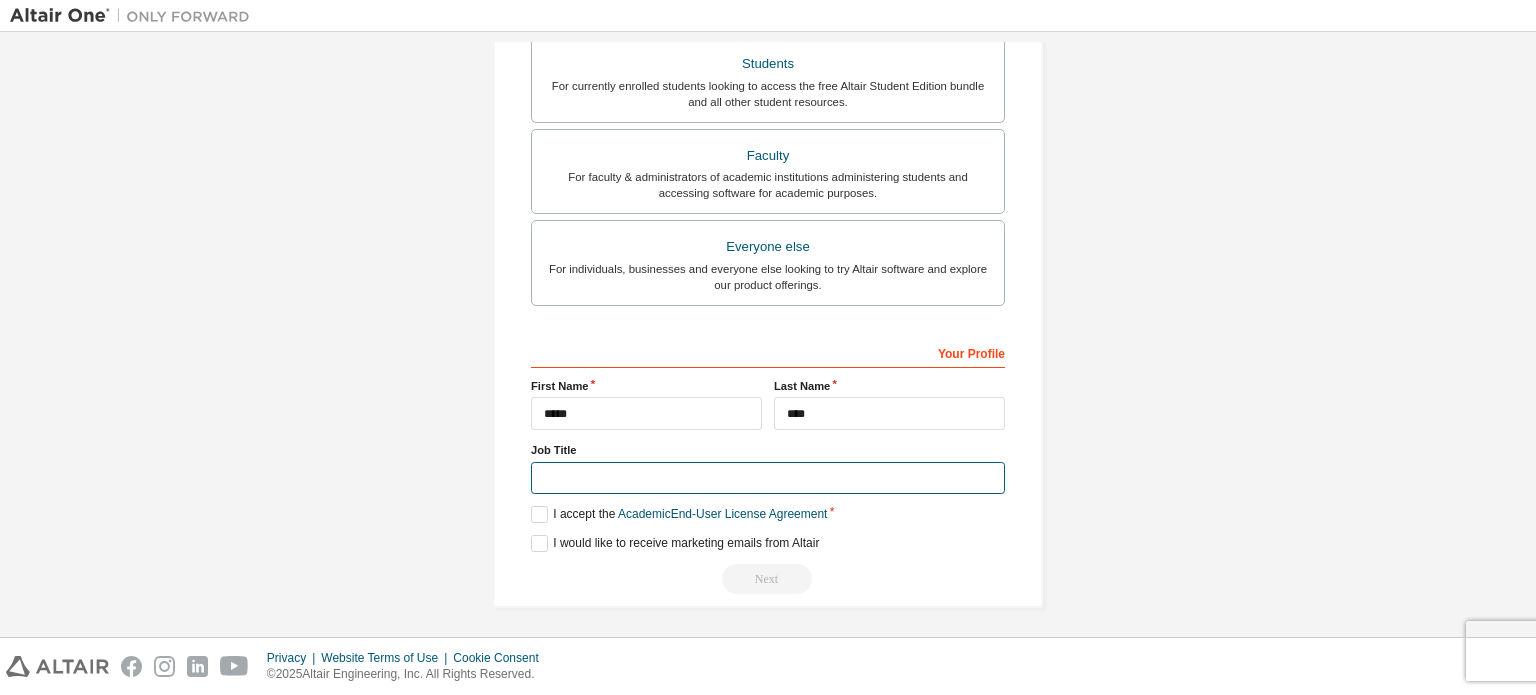 click at bounding box center [768, 478] 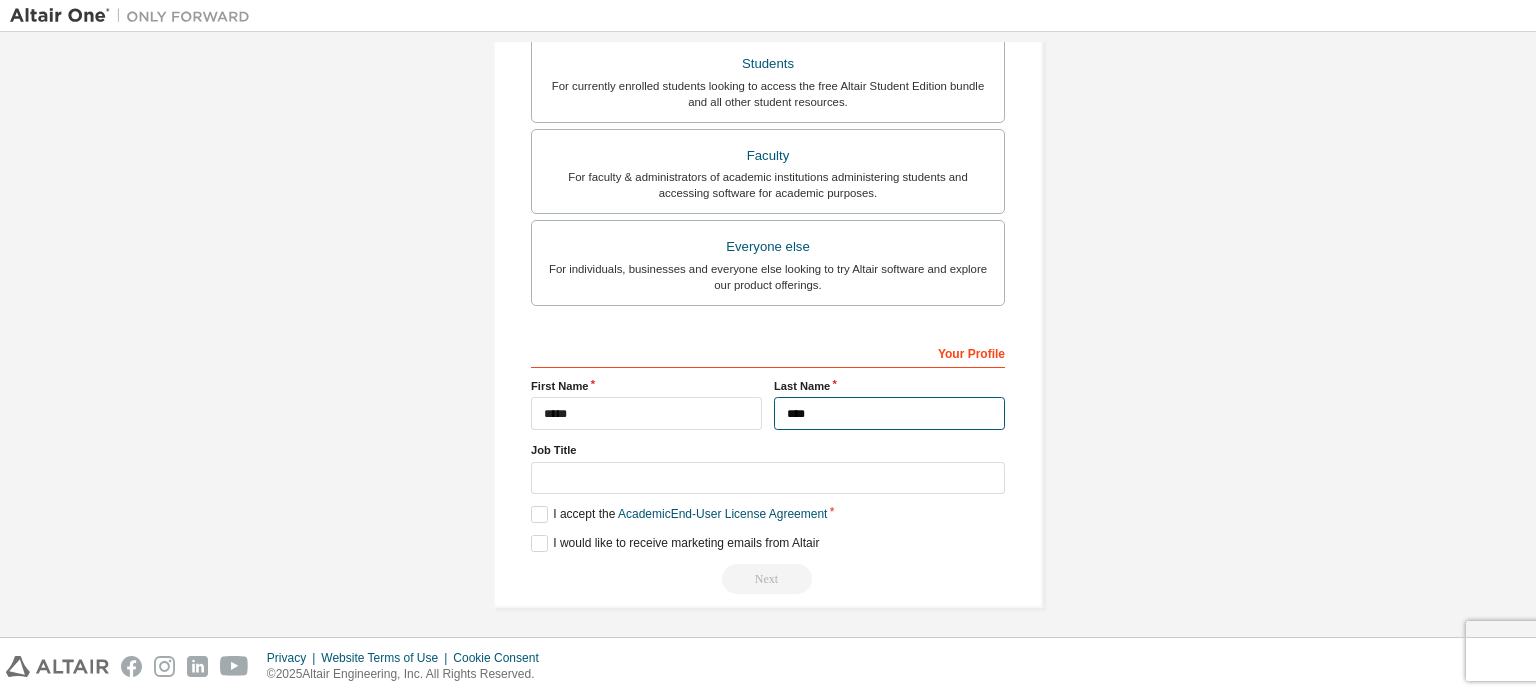 click on "****" at bounding box center (889, 413) 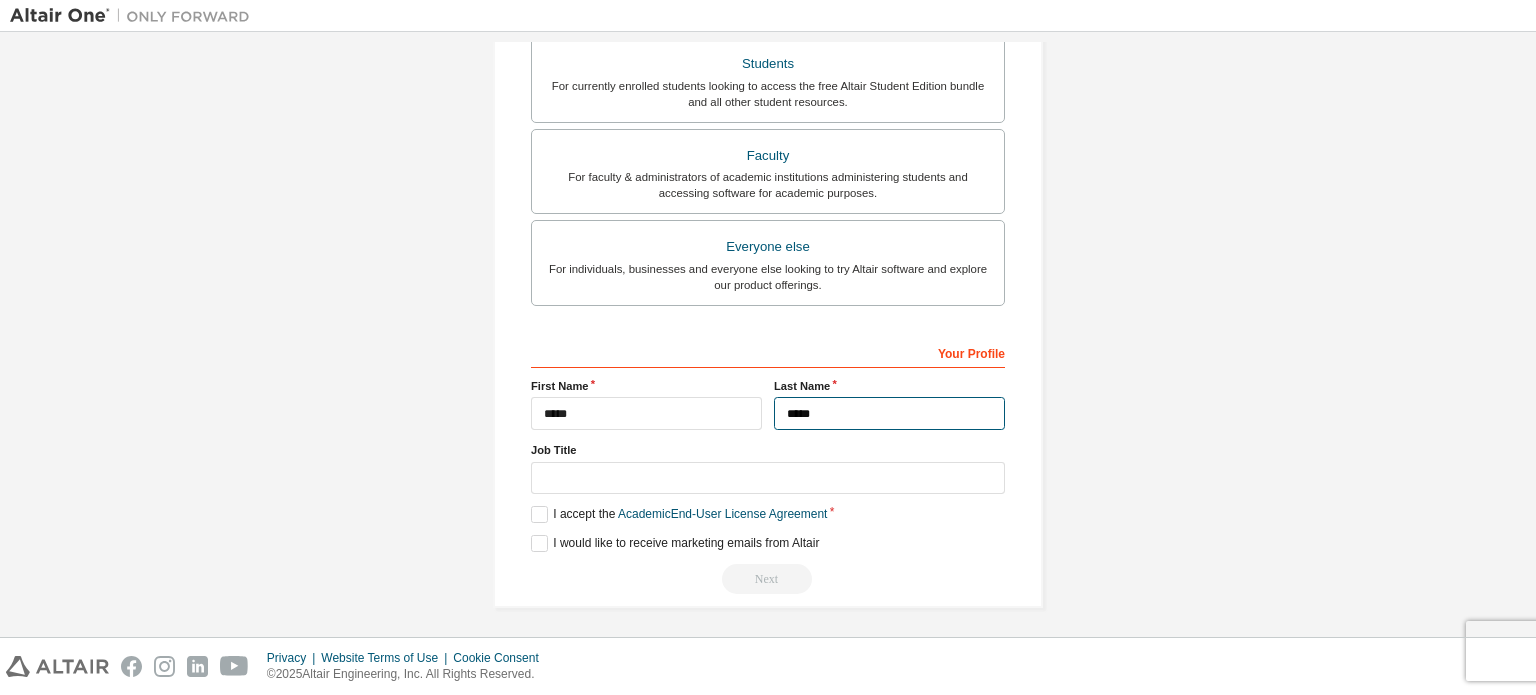type on "****" 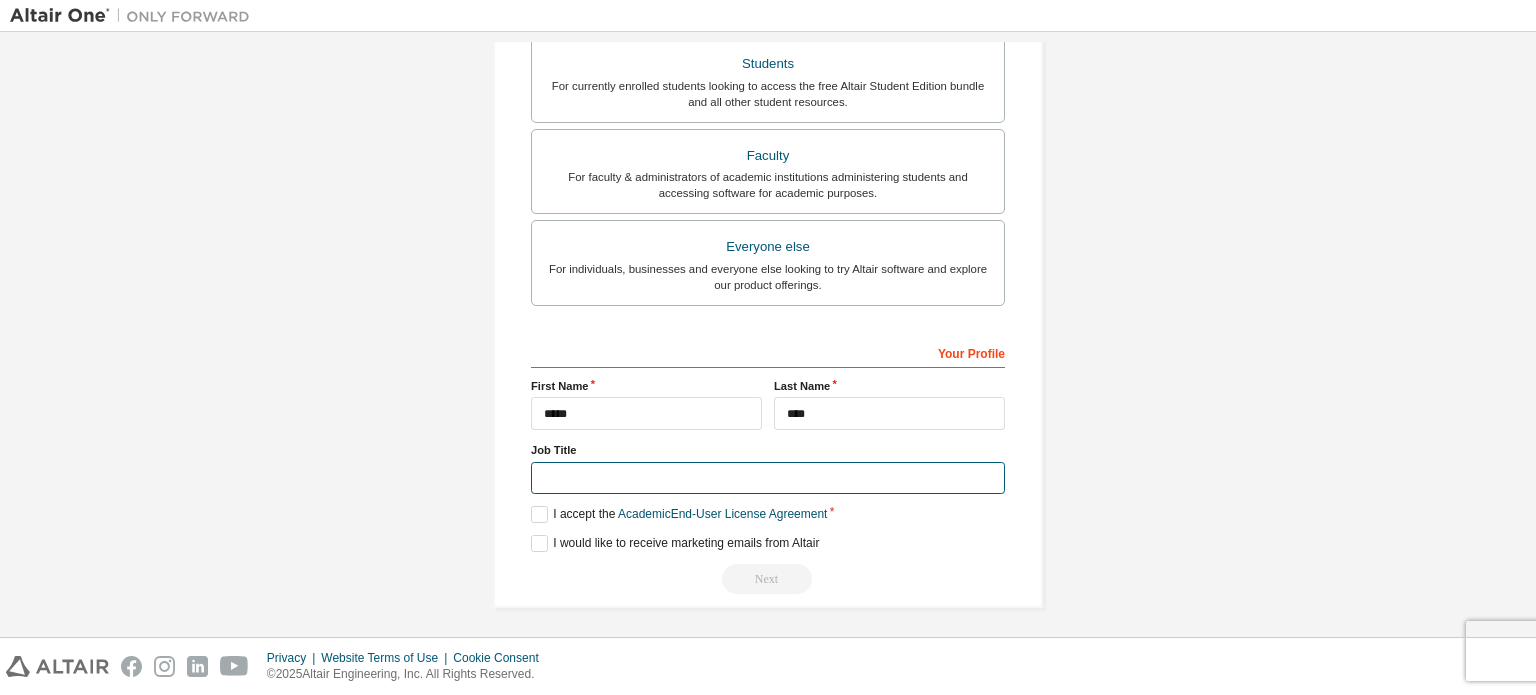 click at bounding box center (768, 478) 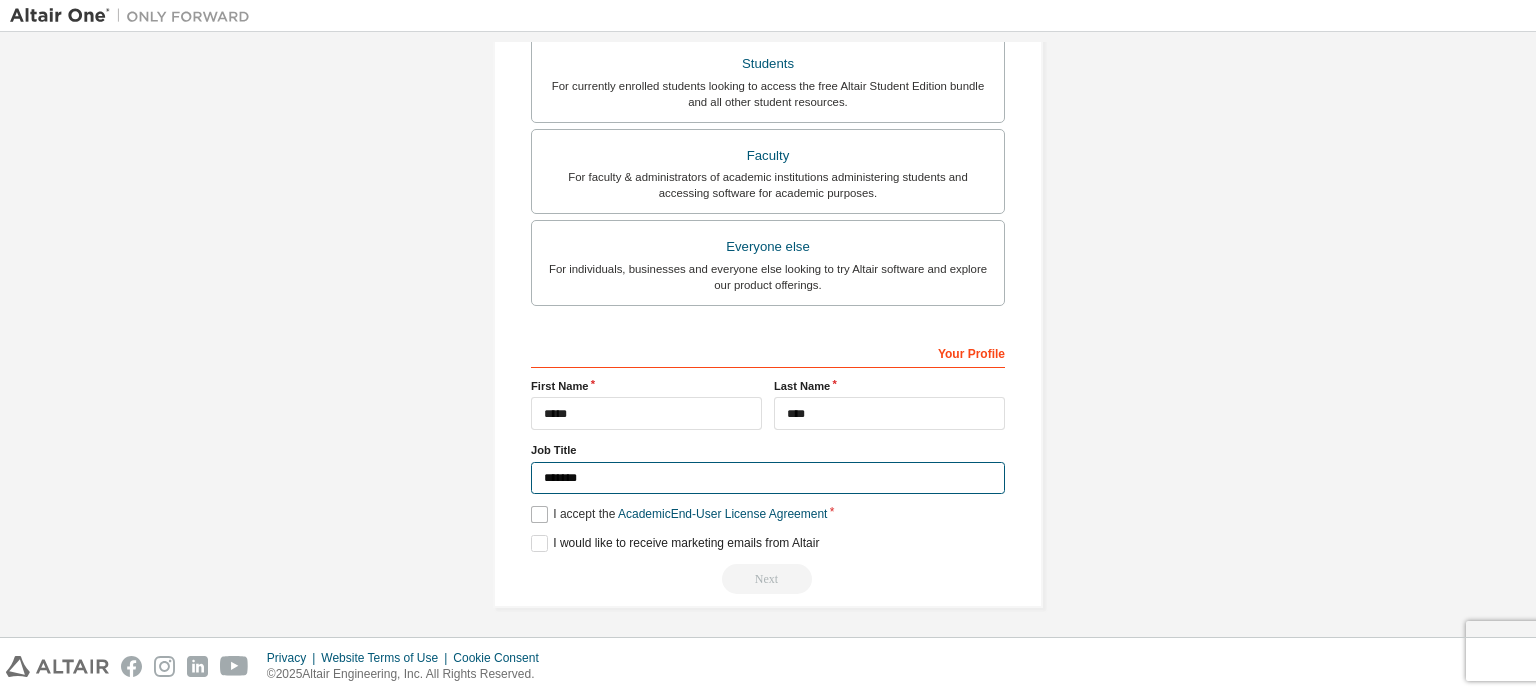 type on "*******" 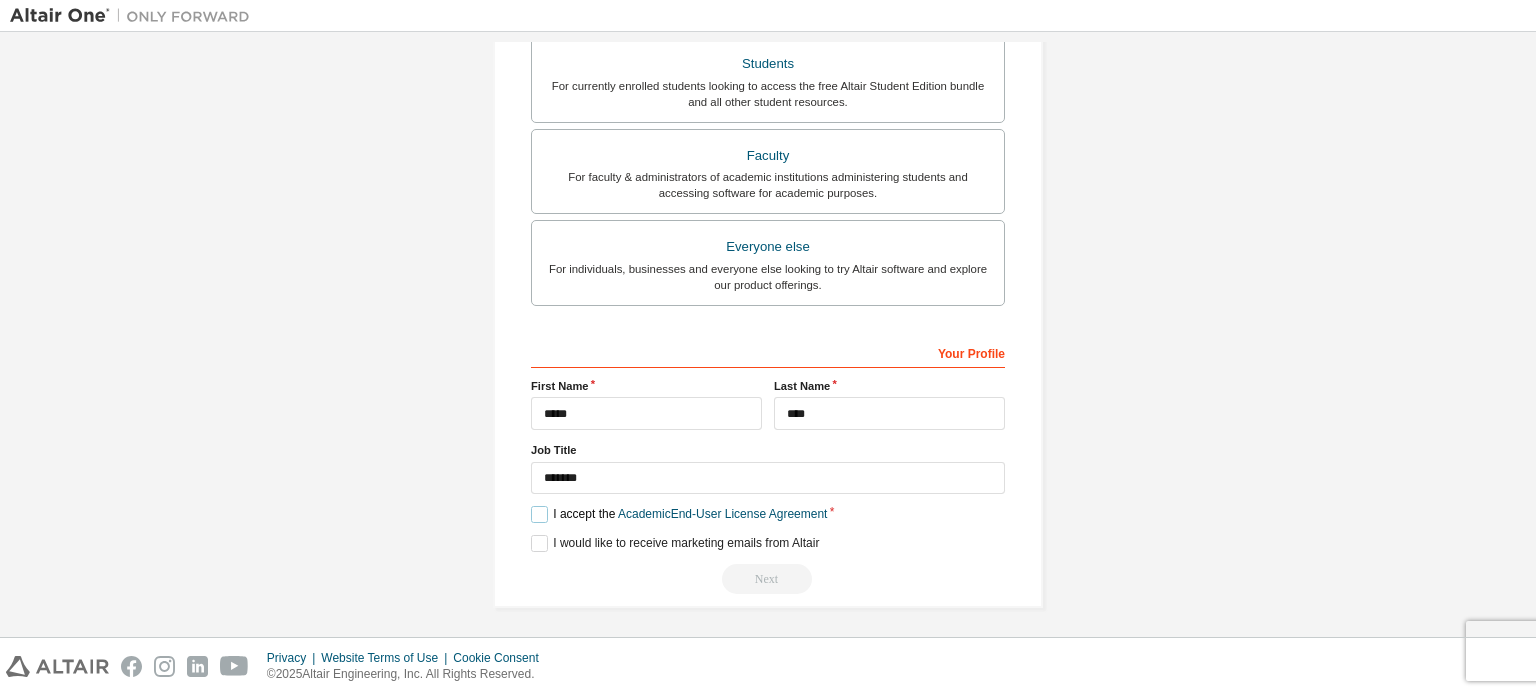 click on "I accept the   Academic   End-User License Agreement" at bounding box center (679, 514) 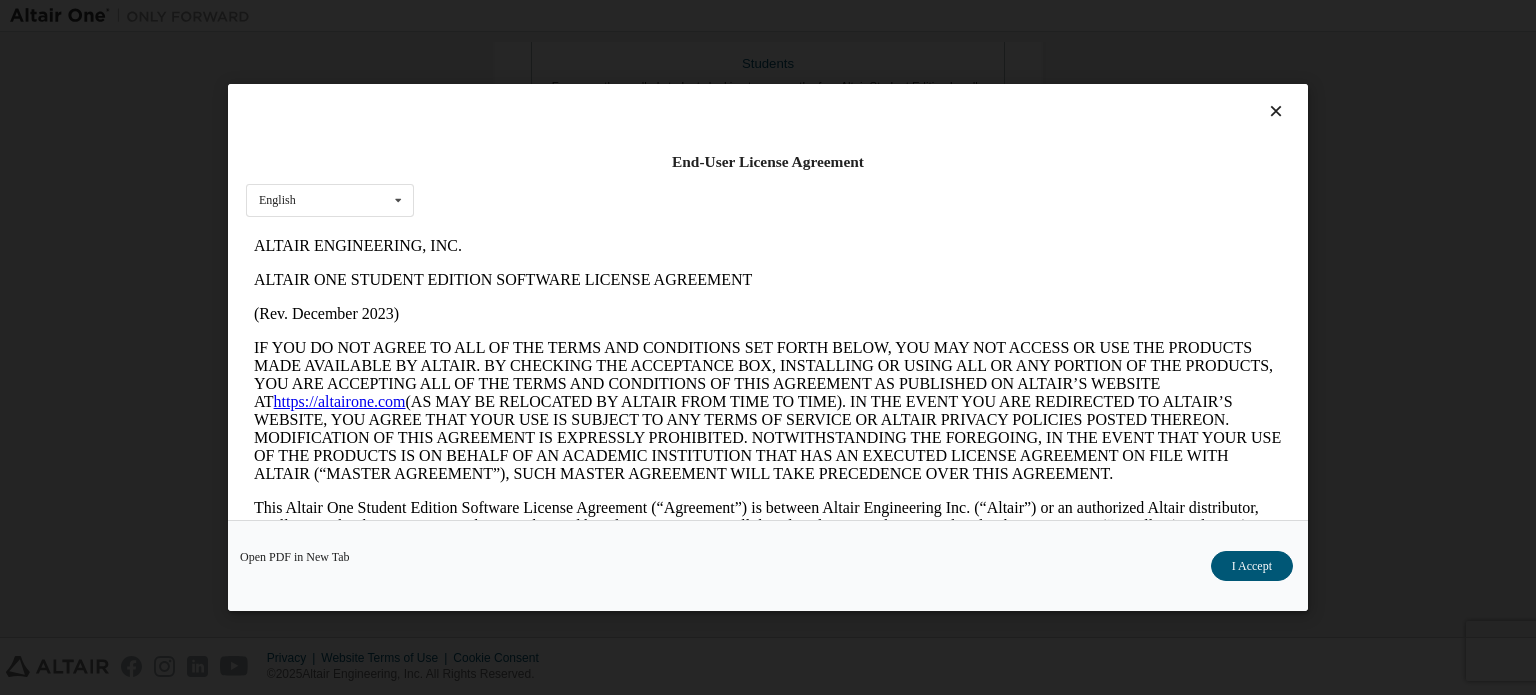 scroll, scrollTop: 0, scrollLeft: 0, axis: both 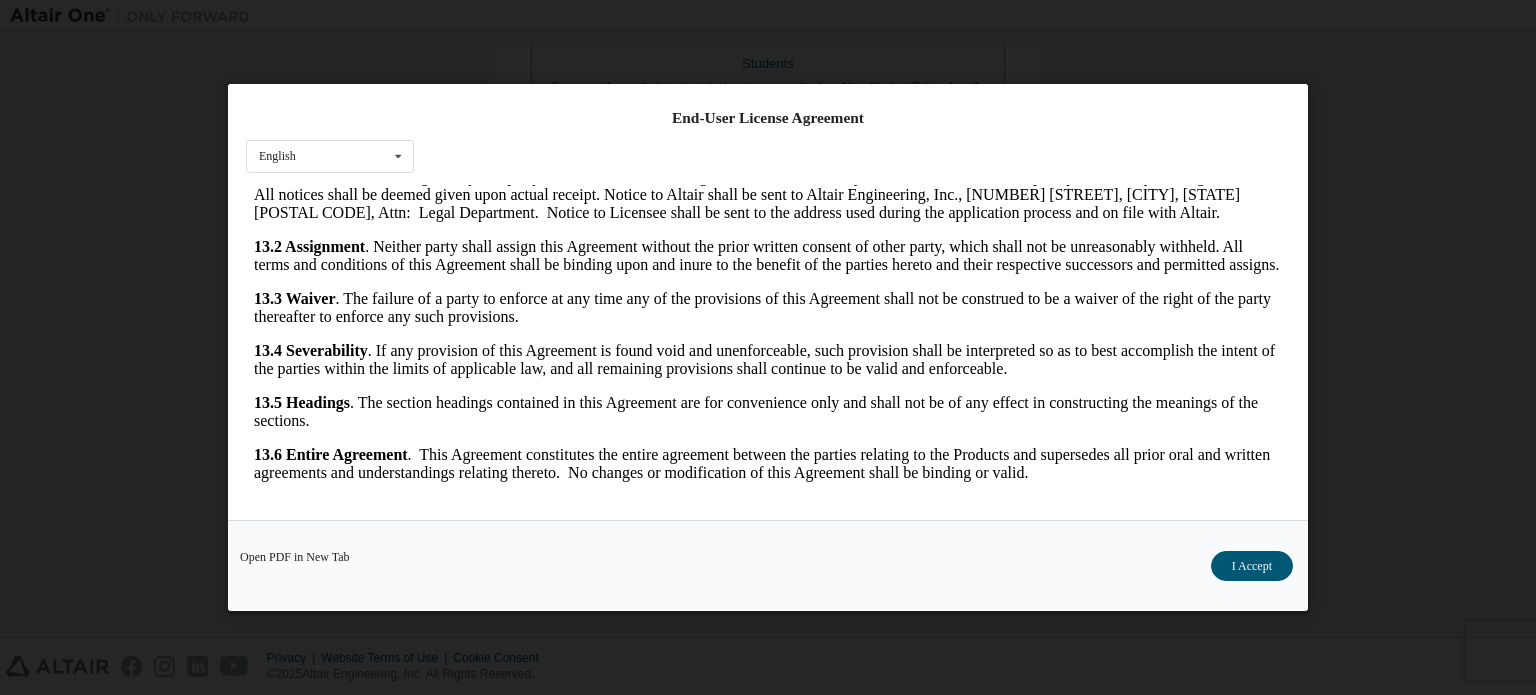 click on "Open PDF in New Tab I Accept" at bounding box center [768, 565] 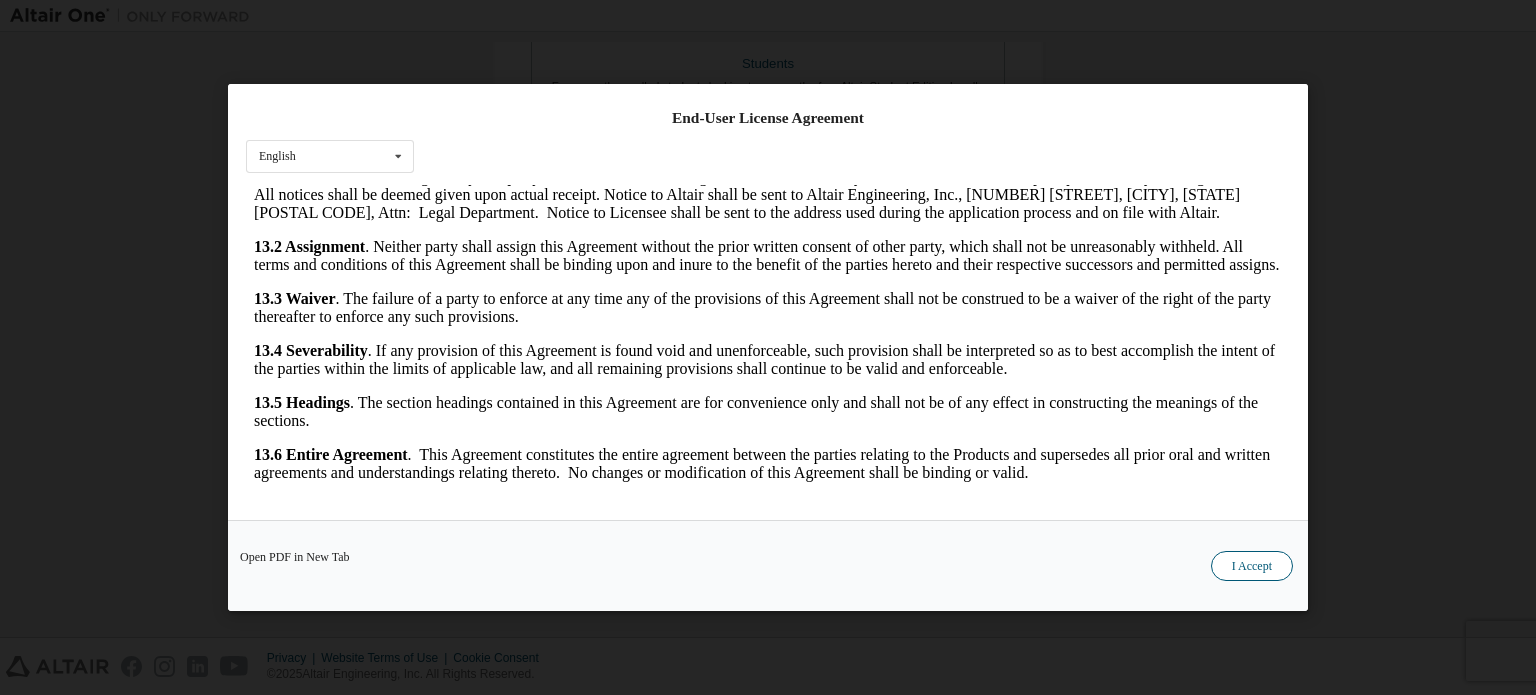 click on "I Accept" at bounding box center [1252, 566] 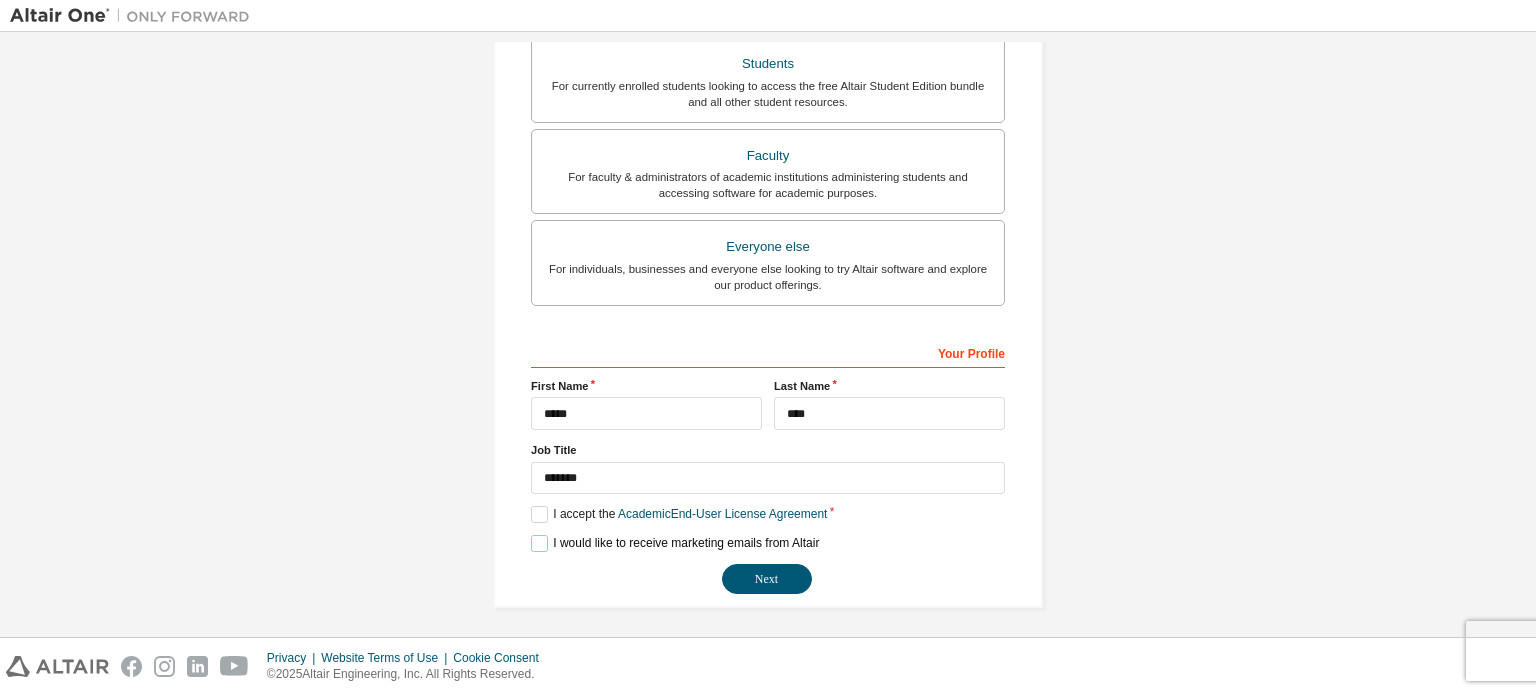 click on "I would like to receive marketing emails from Altair" at bounding box center [675, 543] 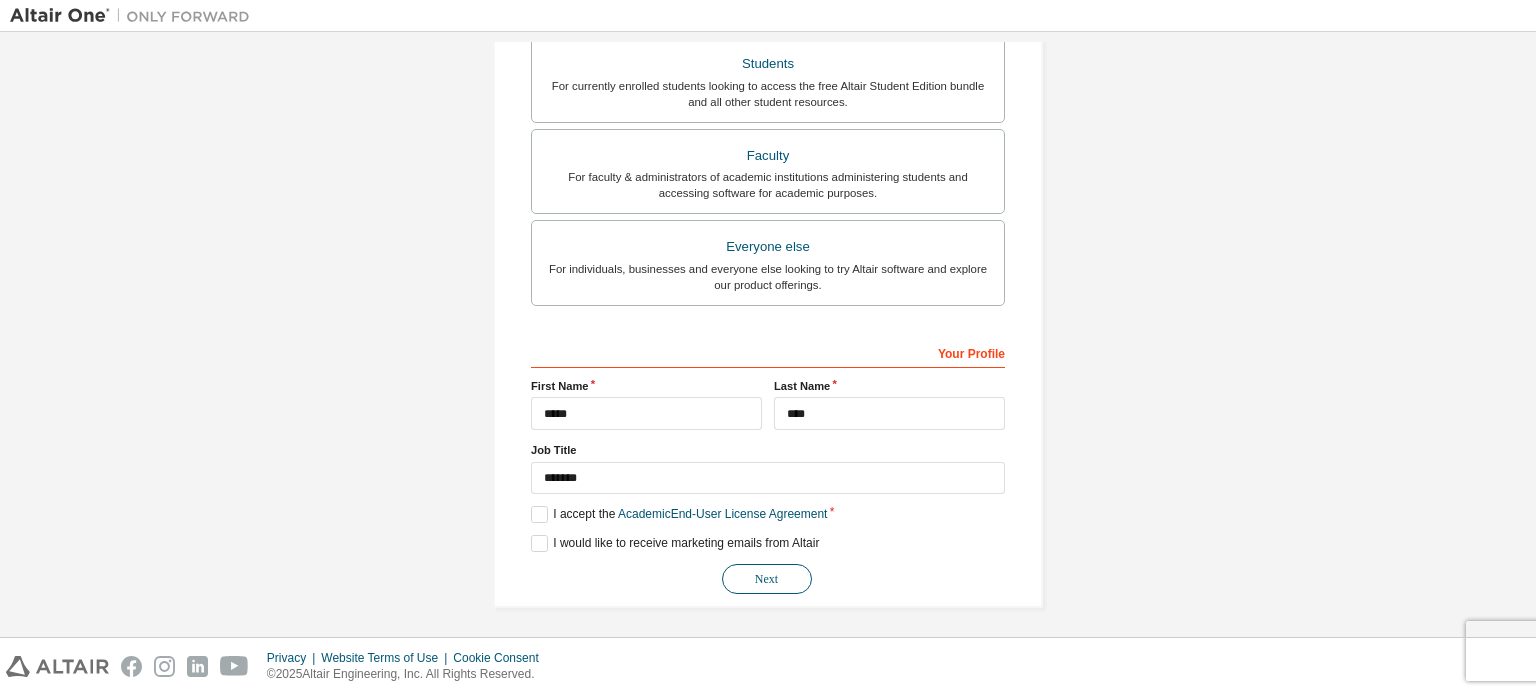 click on "Next" at bounding box center [767, 579] 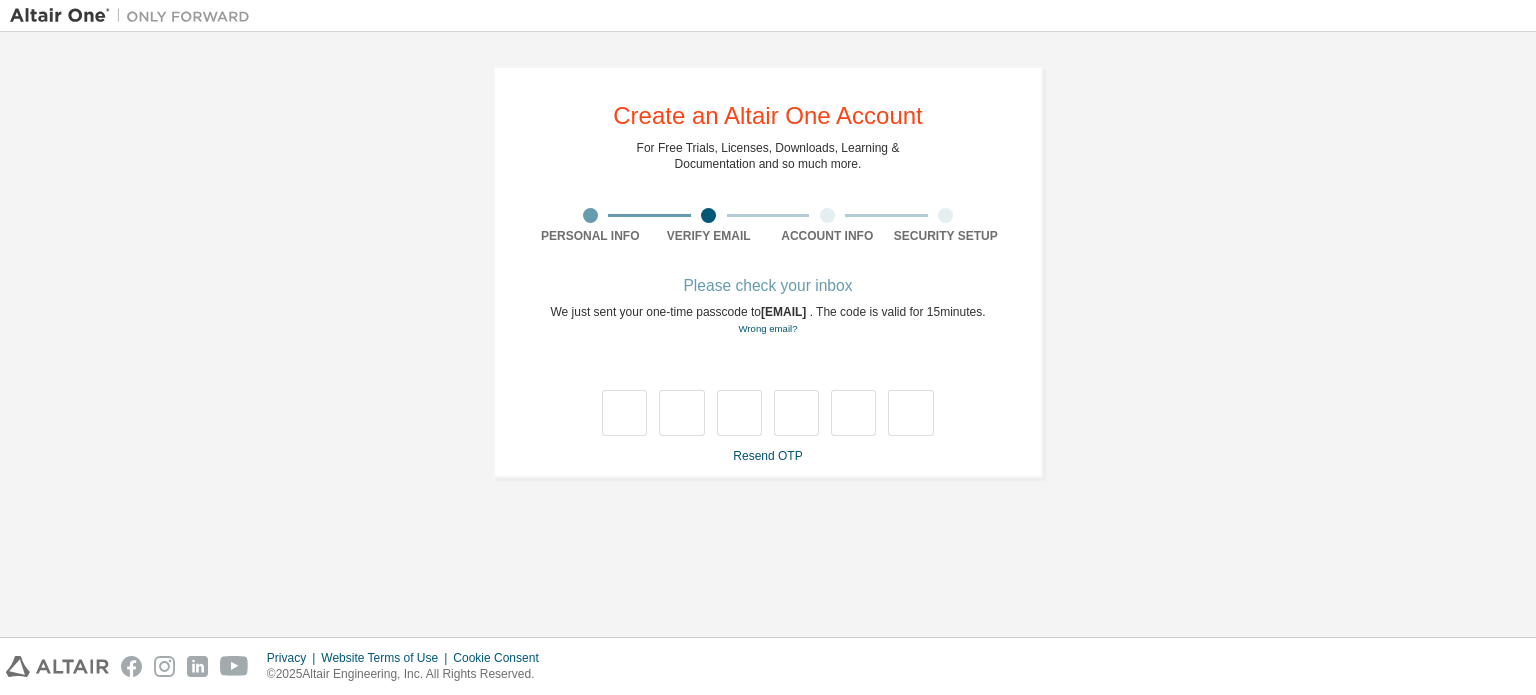 scroll, scrollTop: 0, scrollLeft: 0, axis: both 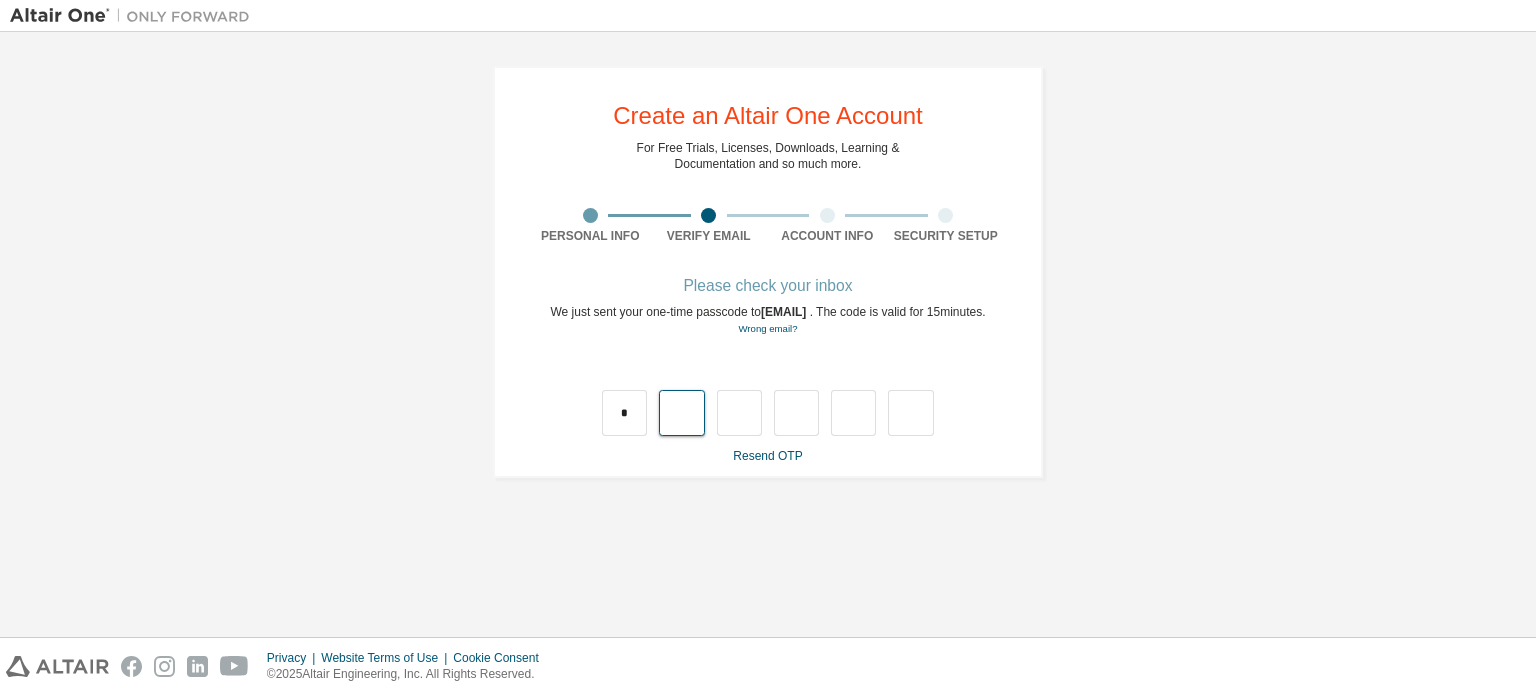 type on "*" 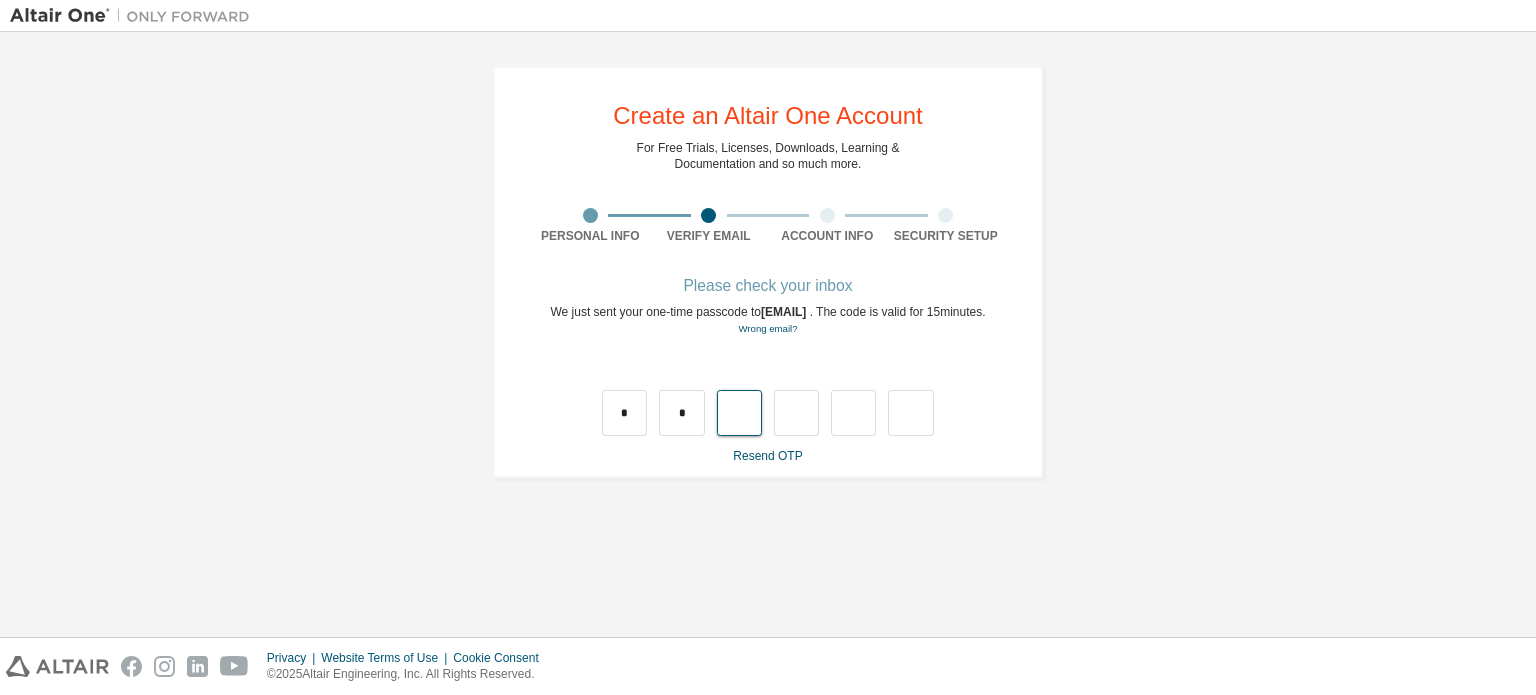 type on "*" 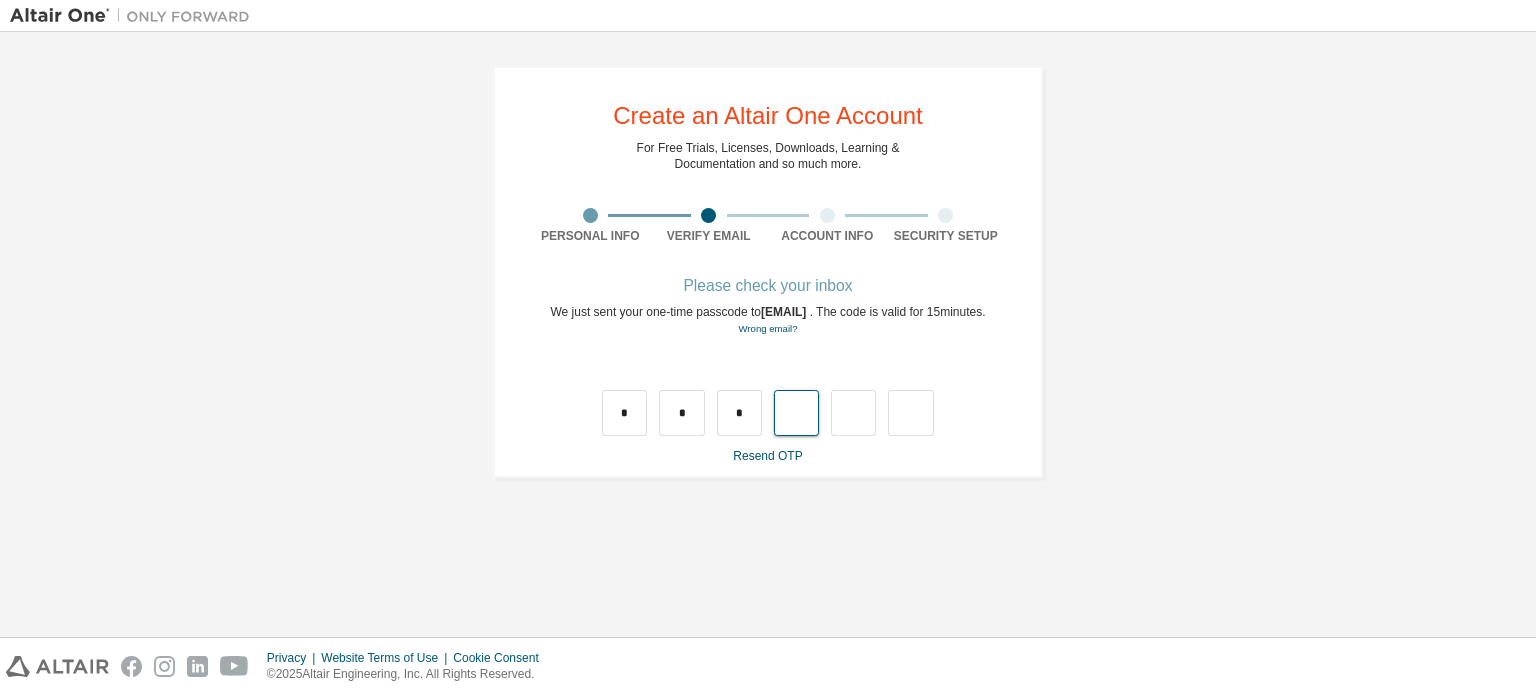 type on "*" 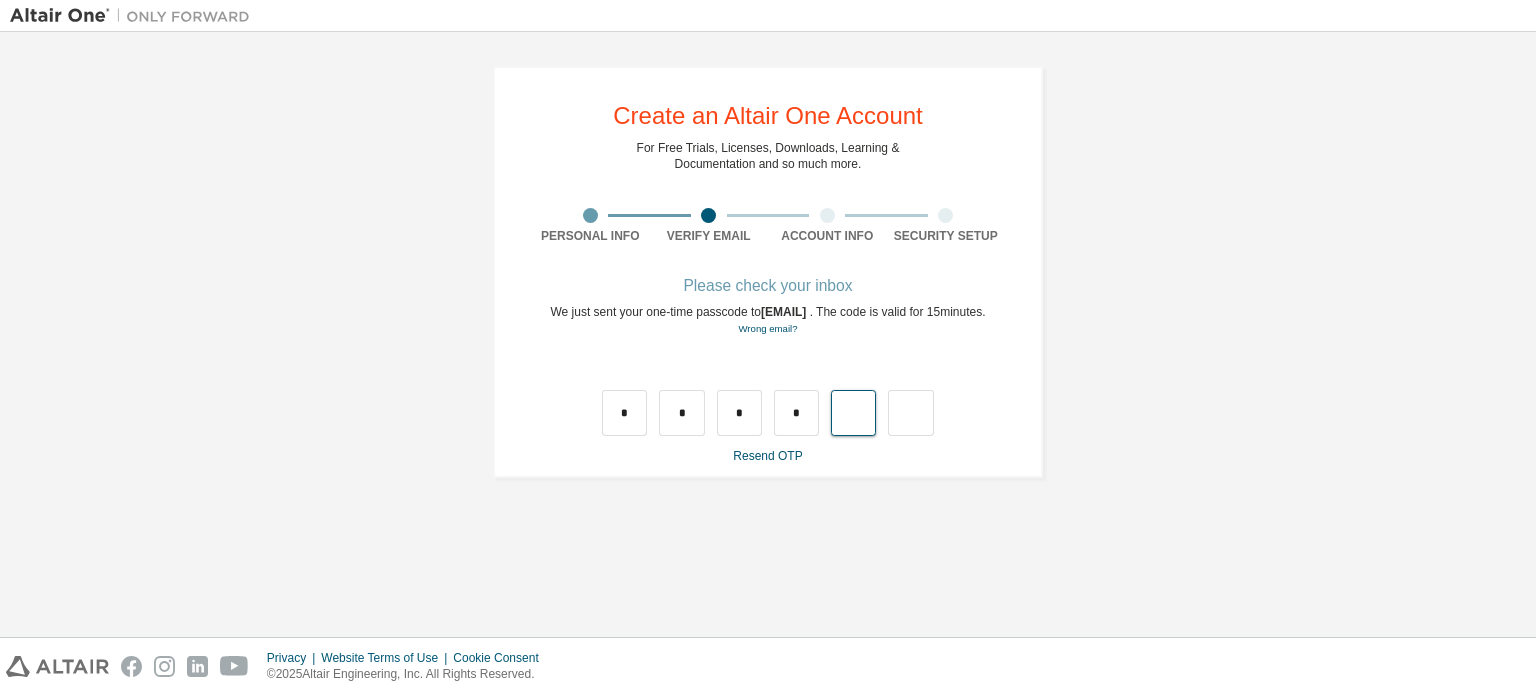 type on "*" 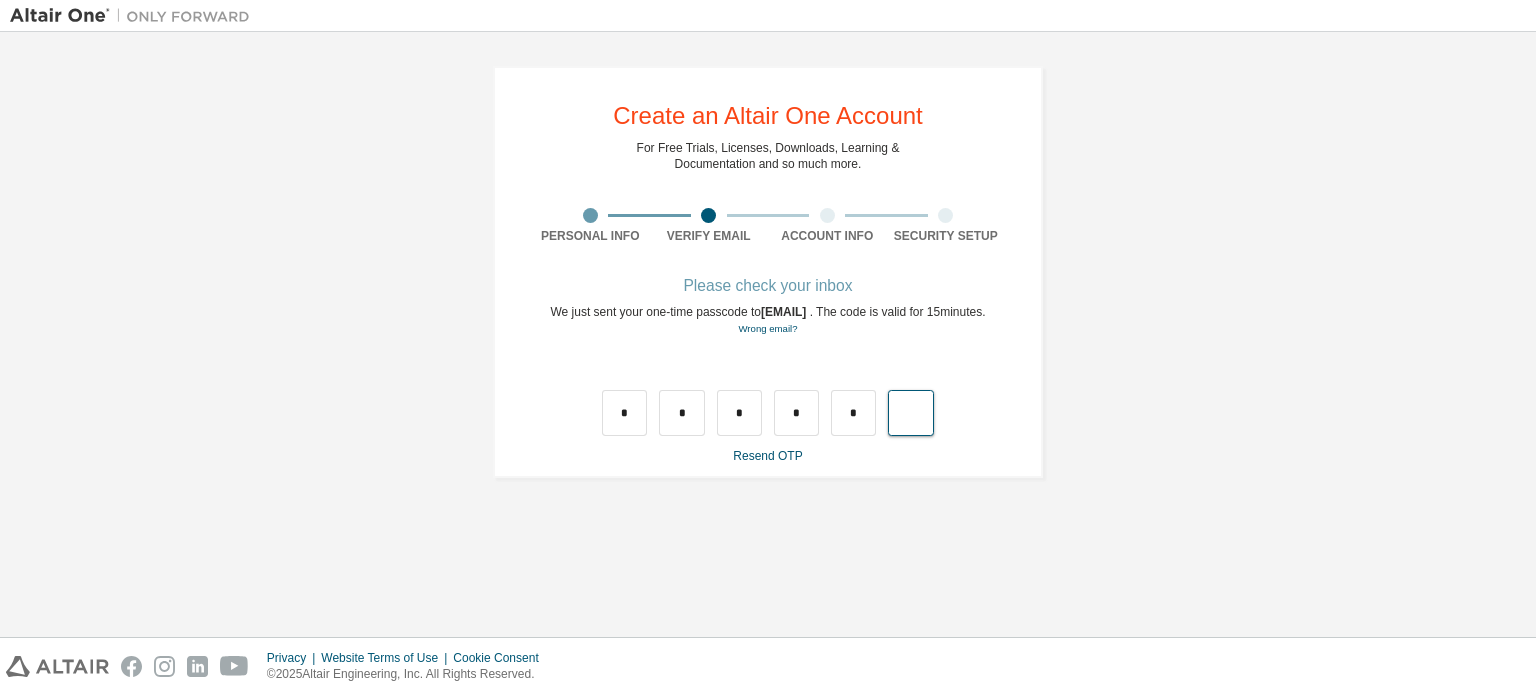 type on "*" 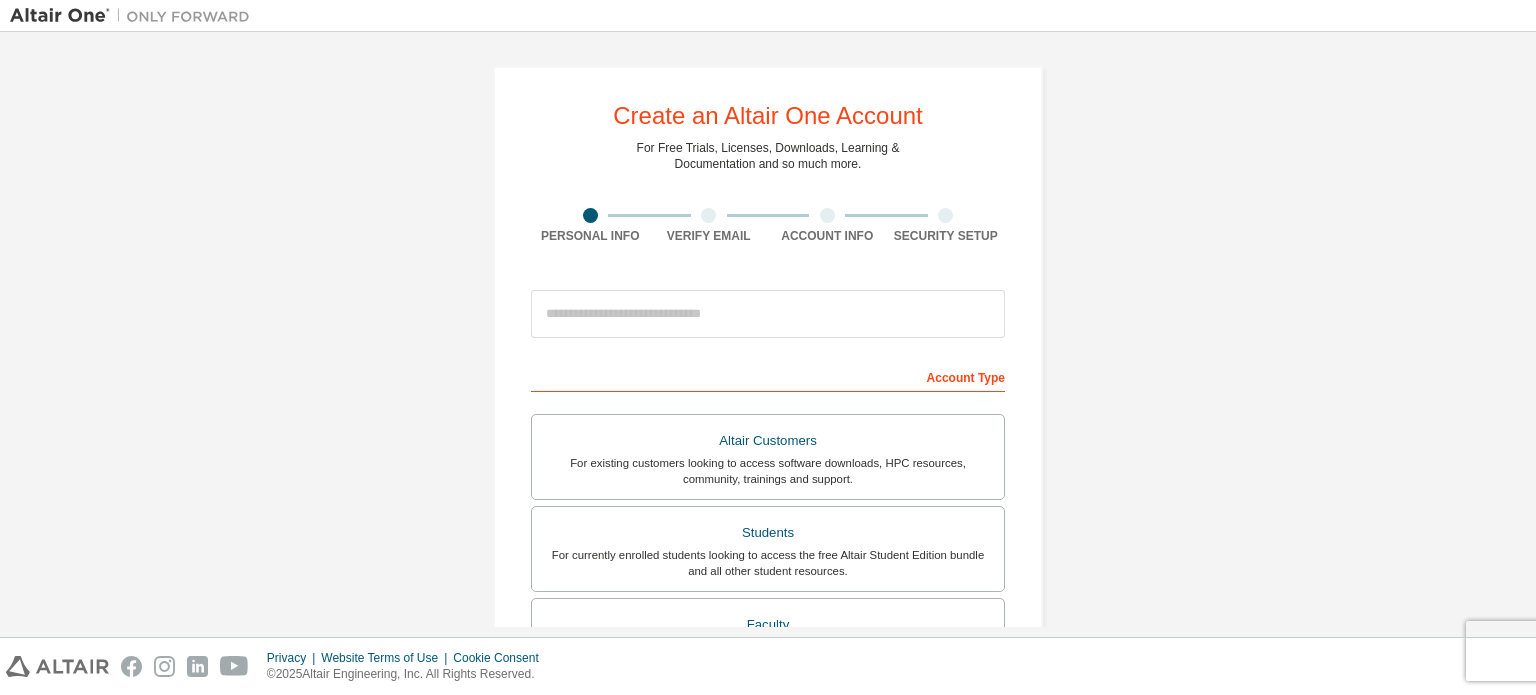 scroll, scrollTop: 0, scrollLeft: 0, axis: both 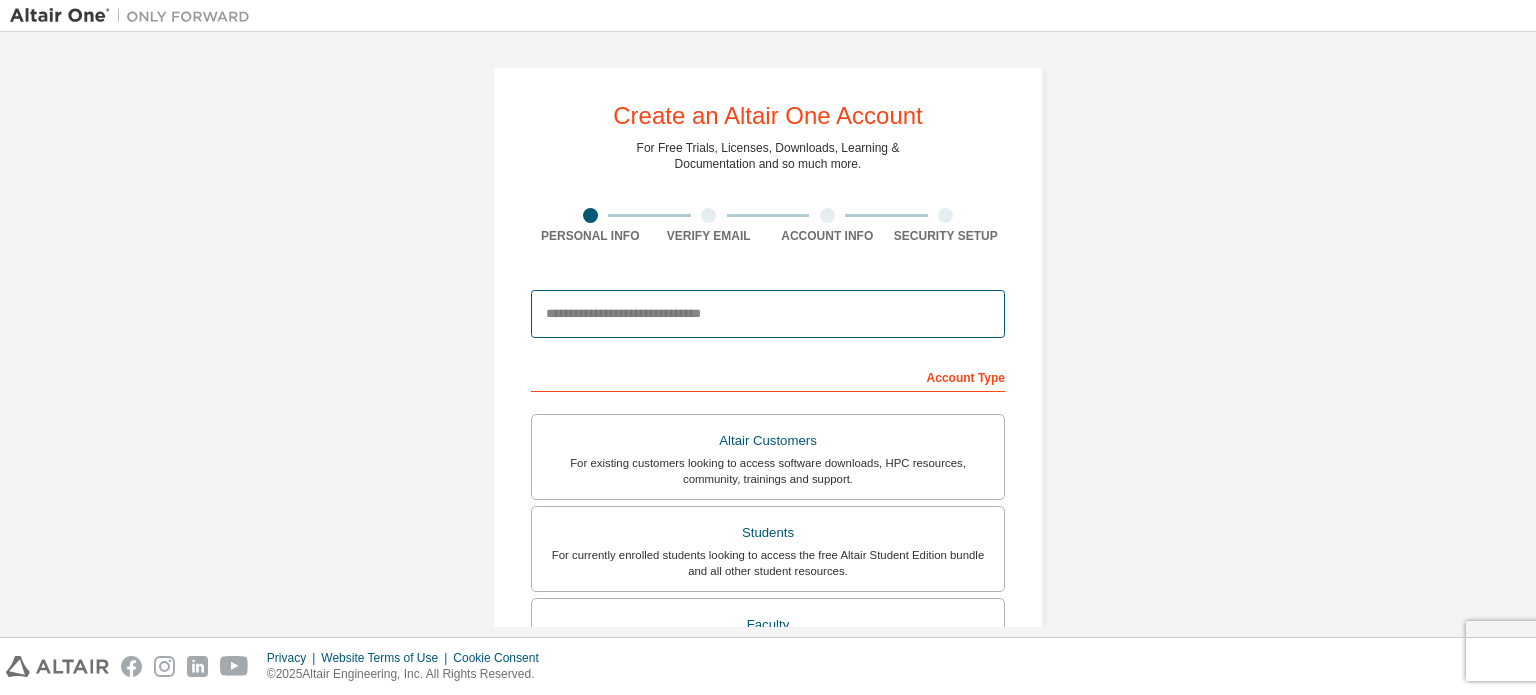 click at bounding box center (768, 314) 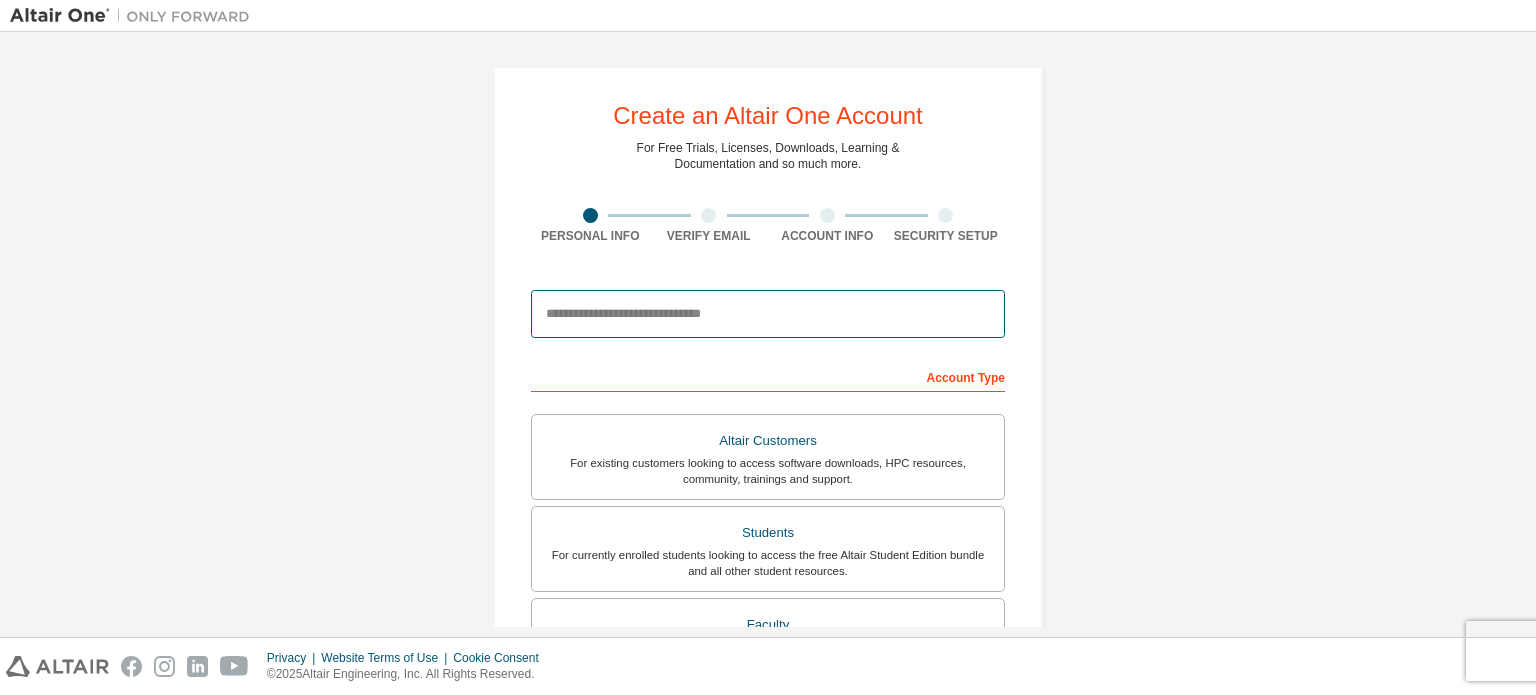 type on "**********" 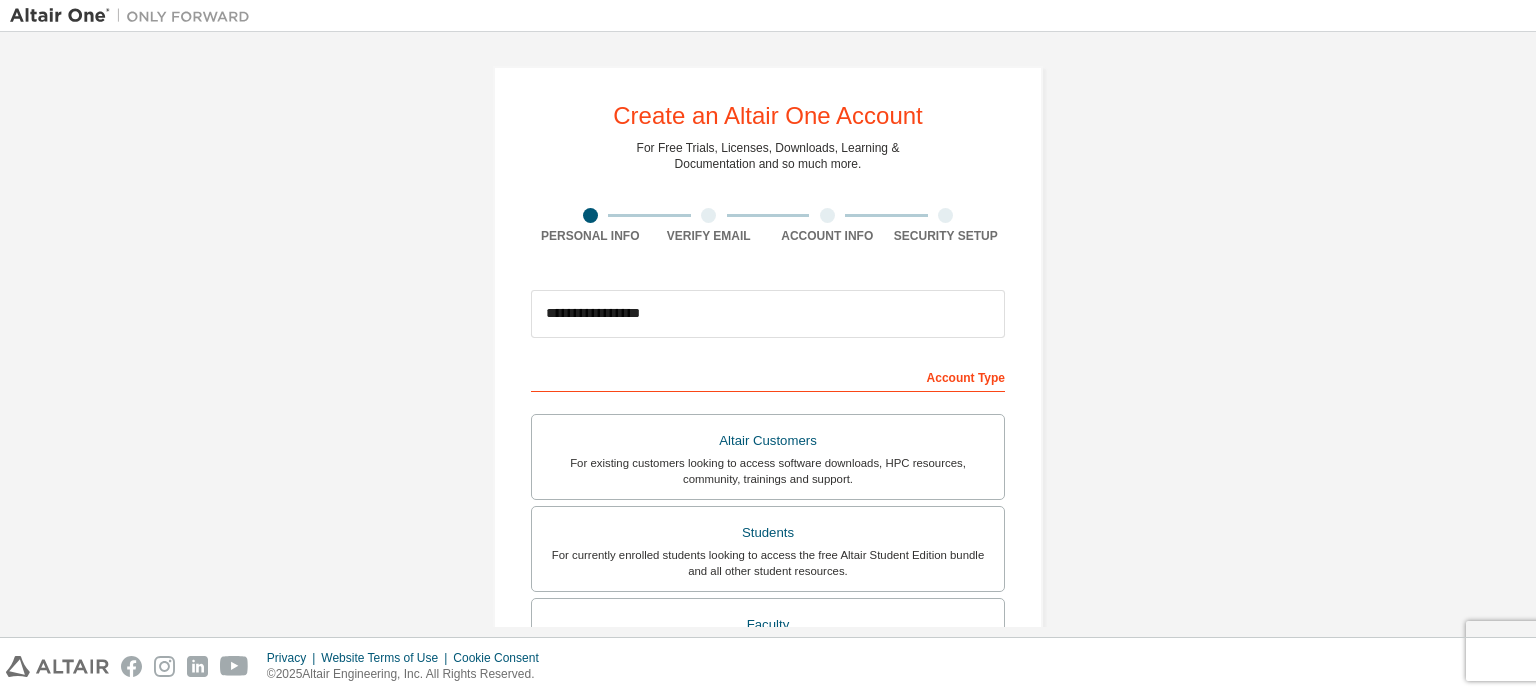 type on "*****" 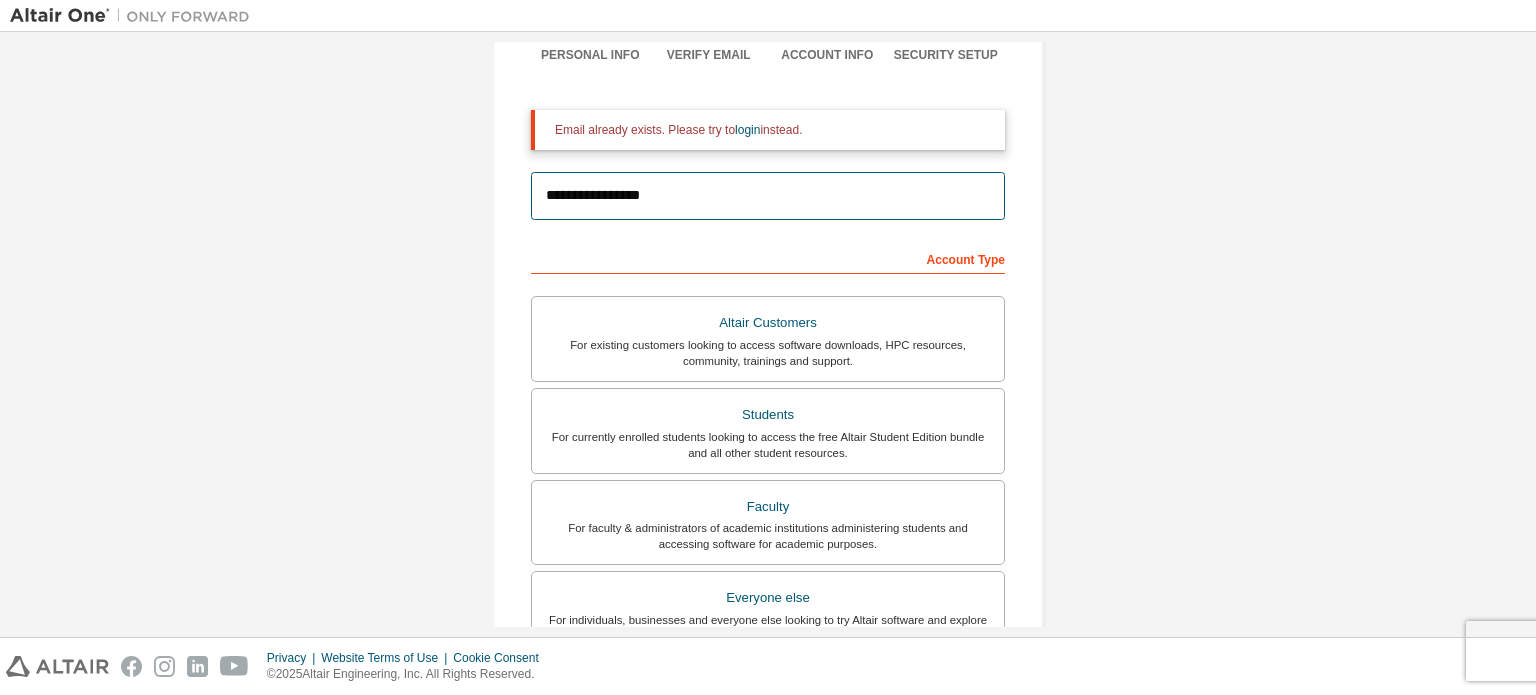scroll, scrollTop: 0, scrollLeft: 0, axis: both 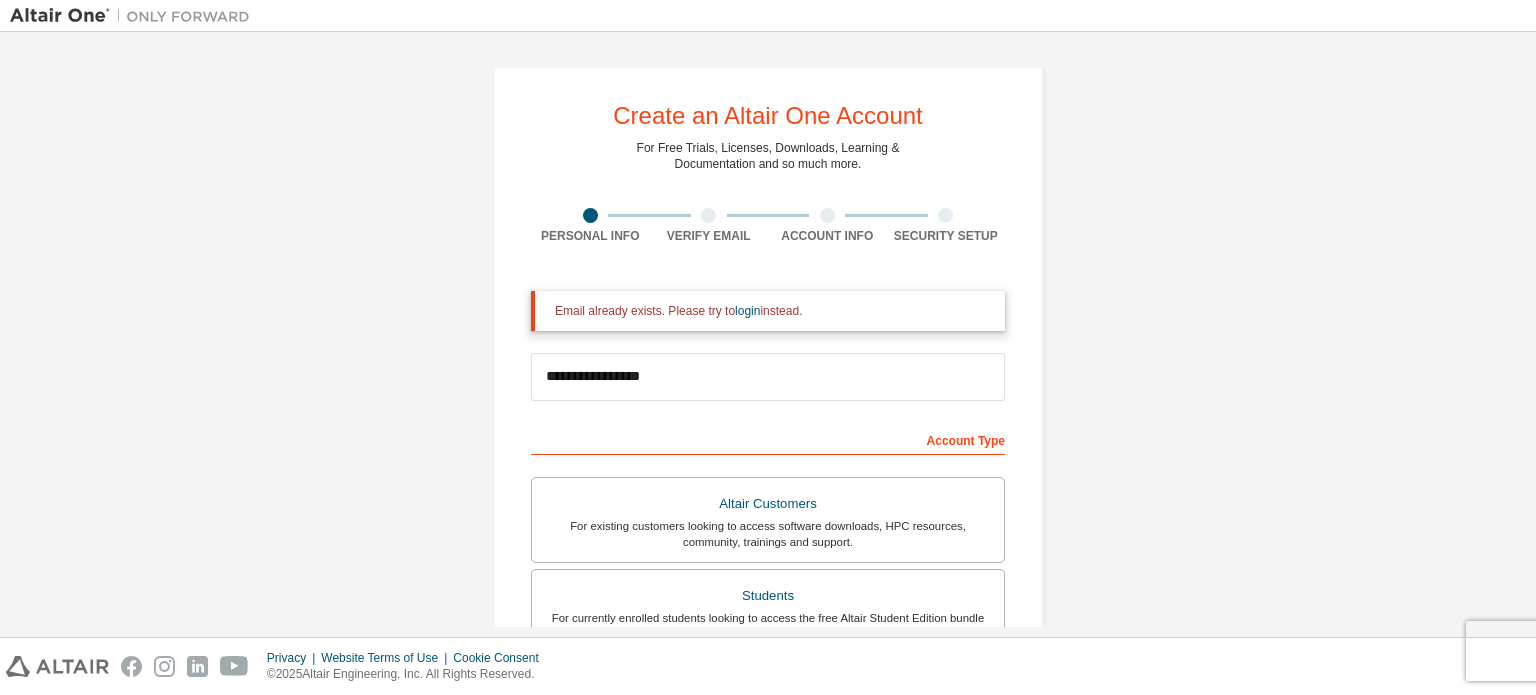 click on "**********" at bounding box center (768, 708) 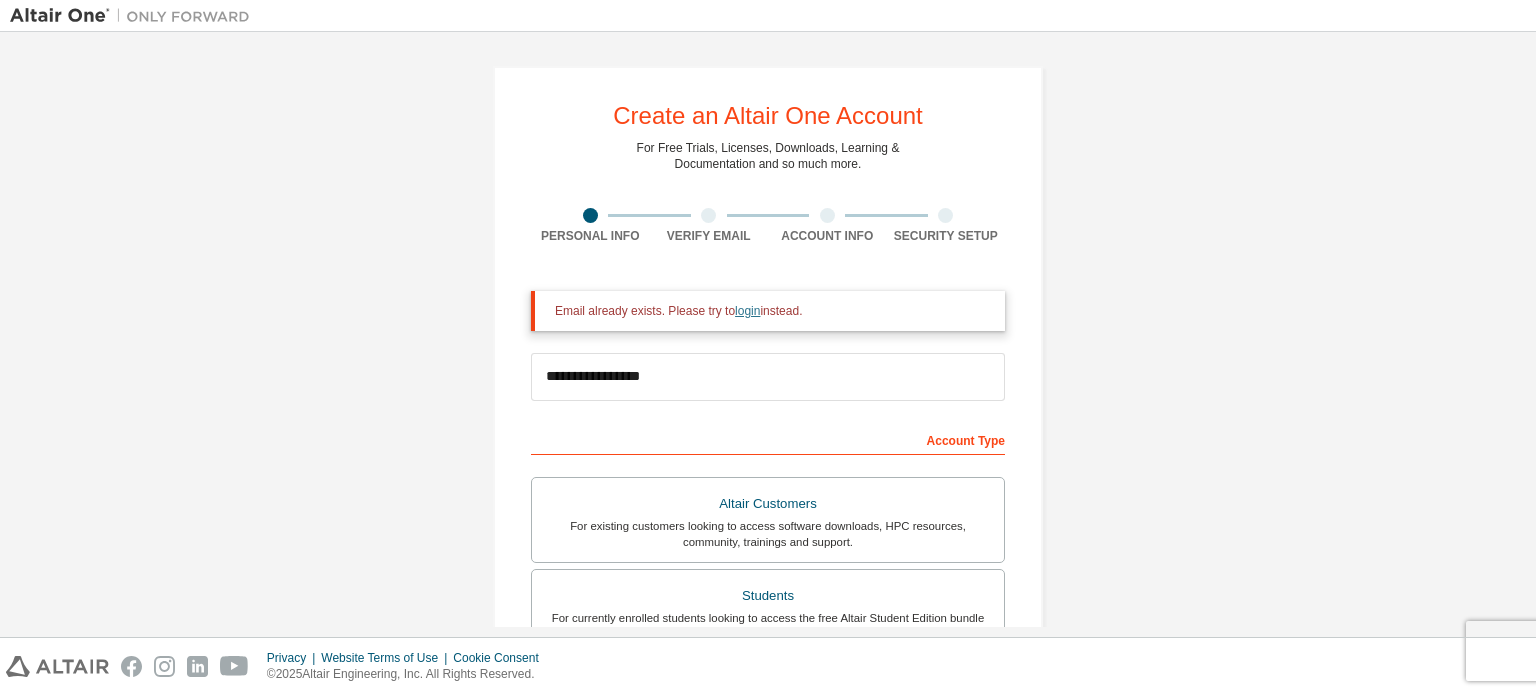 click on "login" at bounding box center [747, 311] 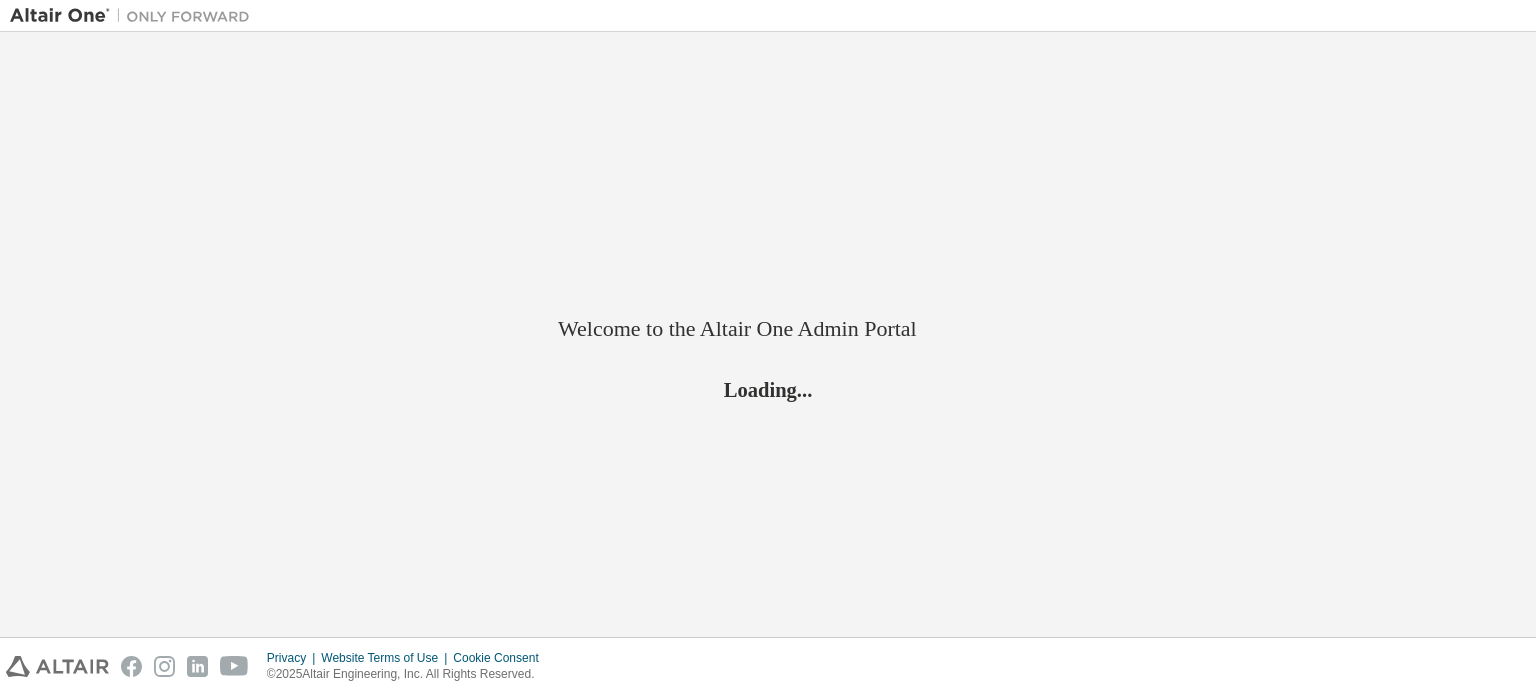 scroll, scrollTop: 0, scrollLeft: 0, axis: both 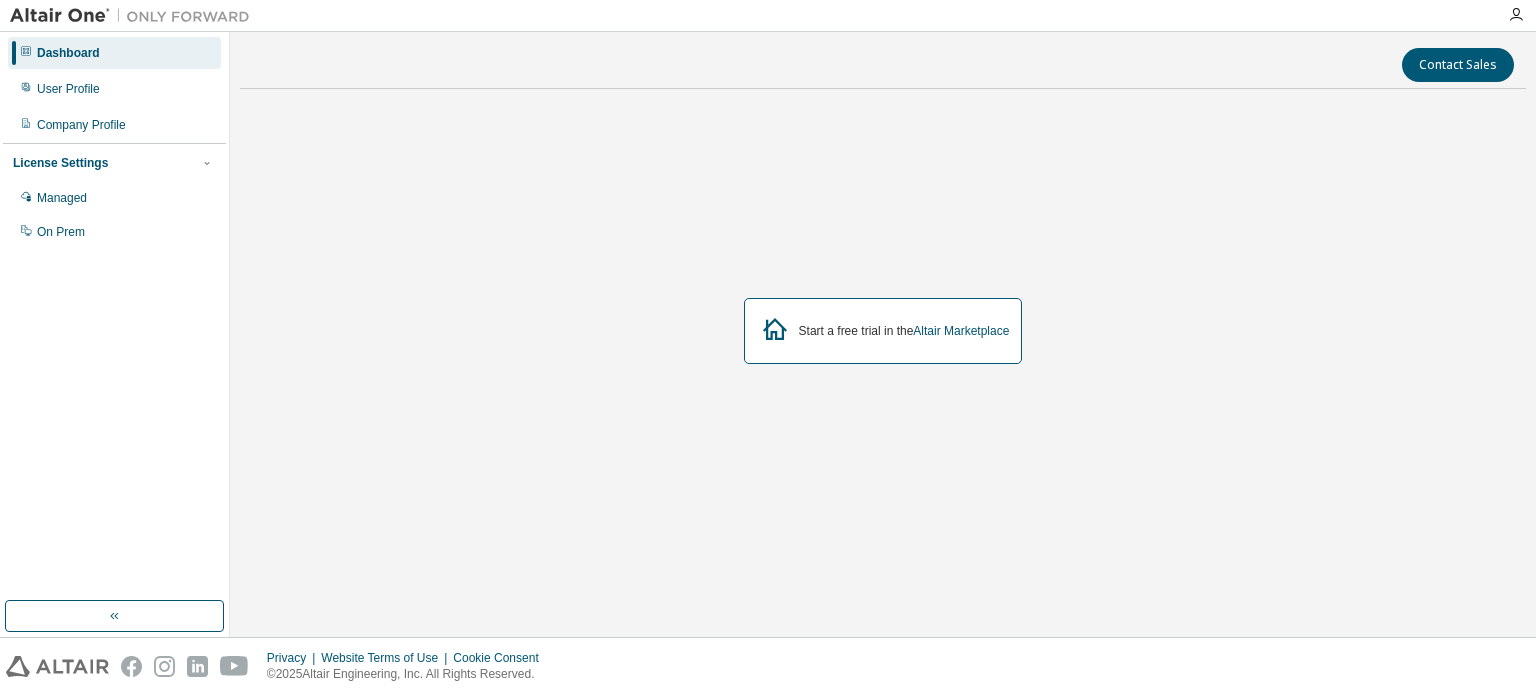 click on "Start a free trial in the  Altair Marketplace" at bounding box center (883, 331) 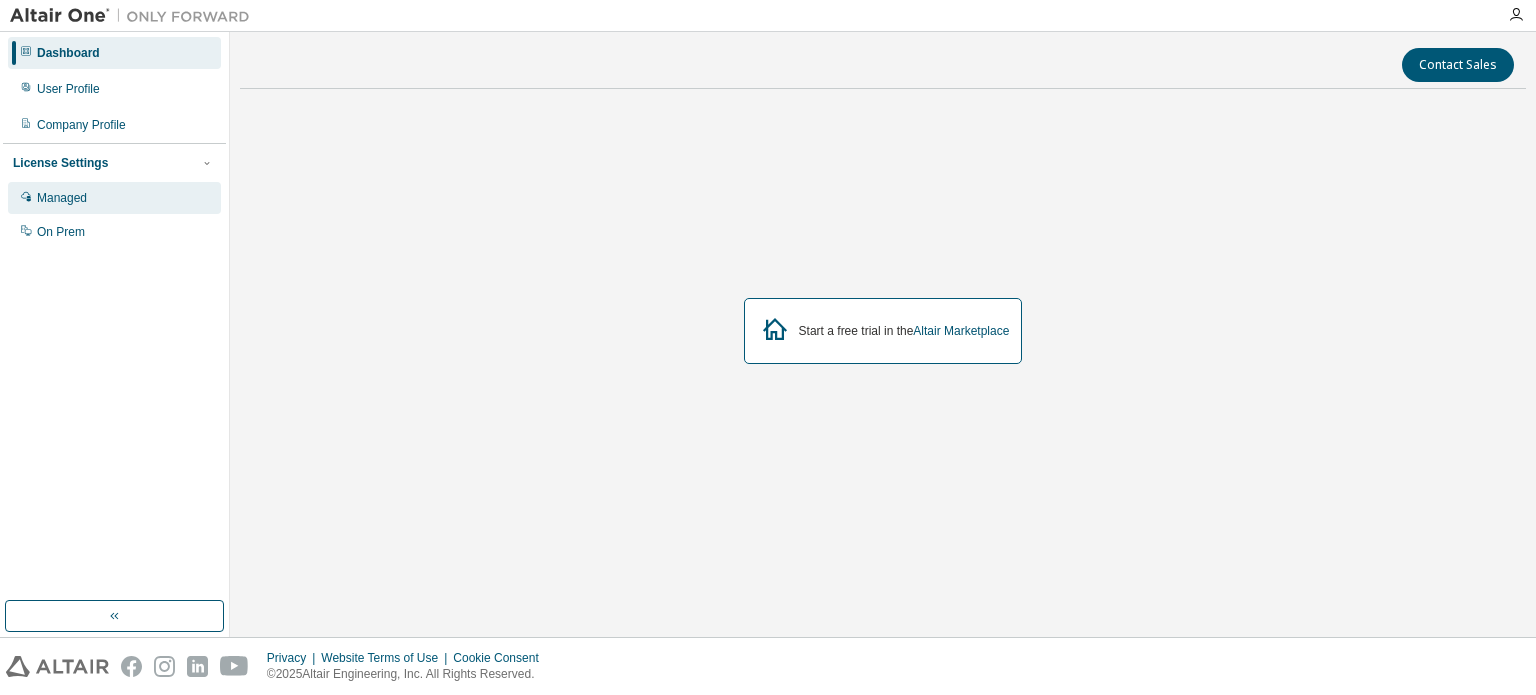 click on "Managed" at bounding box center [114, 198] 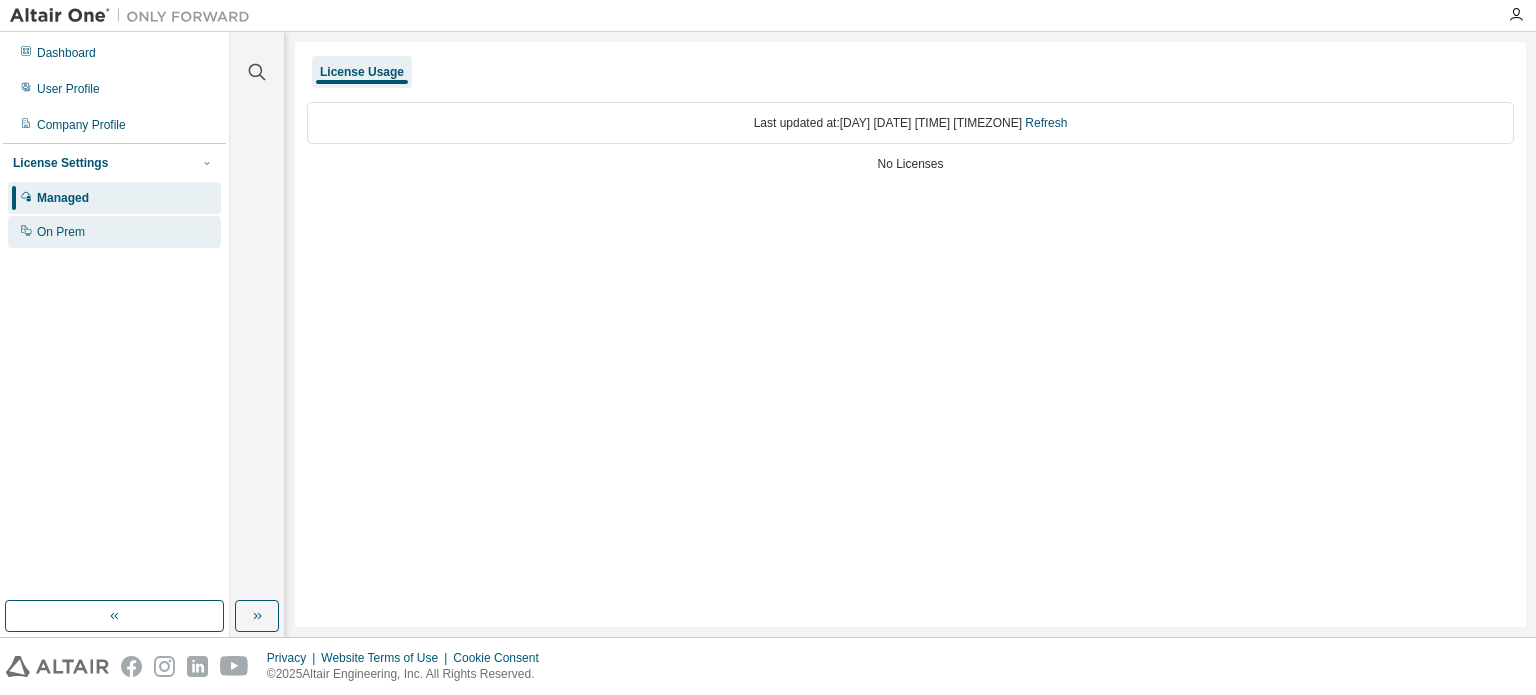 click on "On Prem" at bounding box center [114, 232] 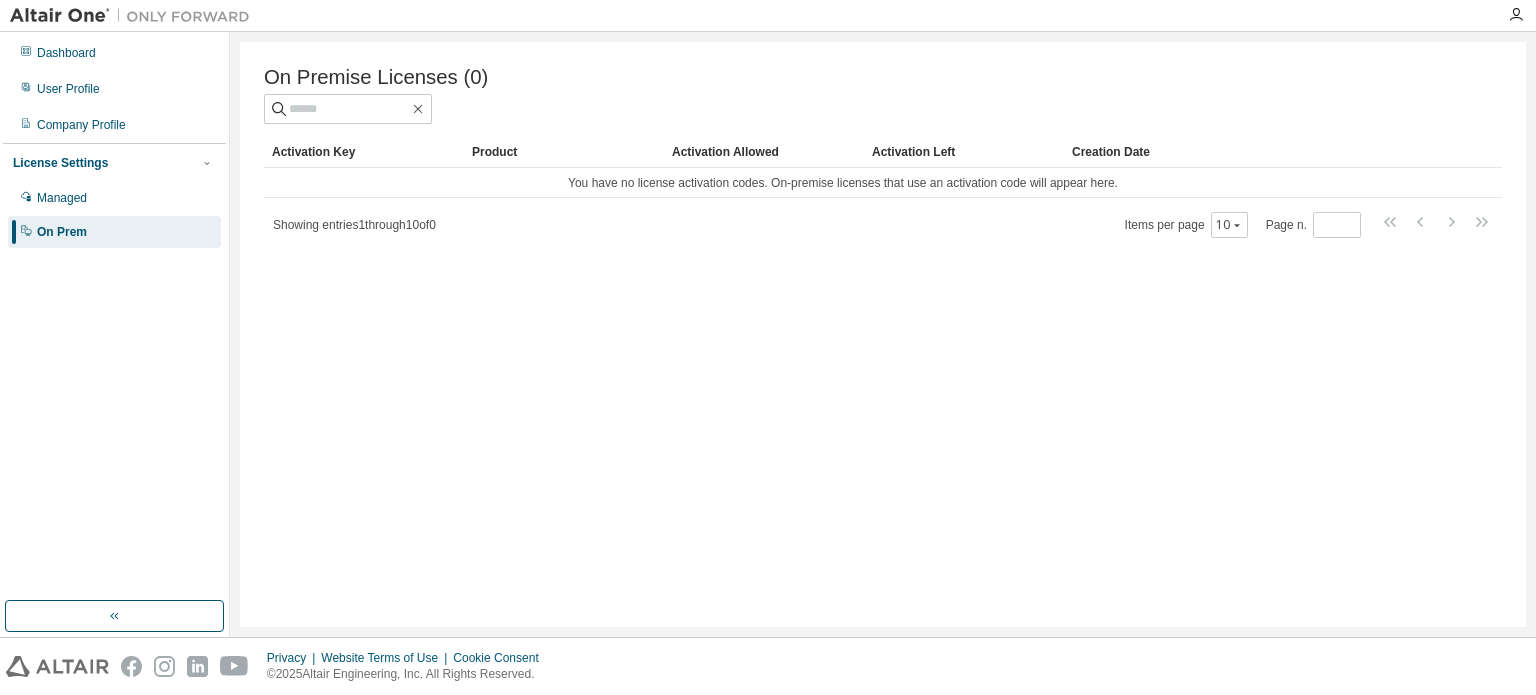 click on "Activation Key" at bounding box center [364, 152] 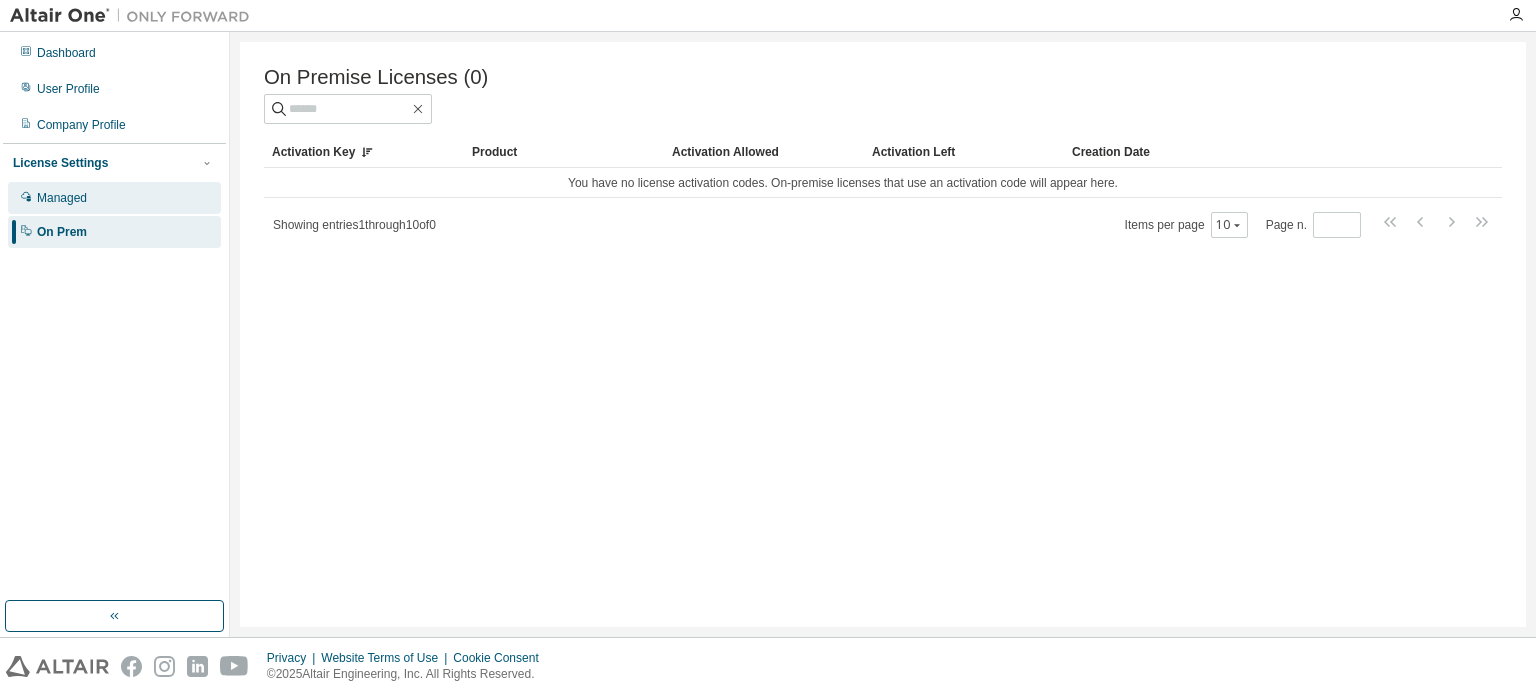 click on "Managed" at bounding box center [114, 198] 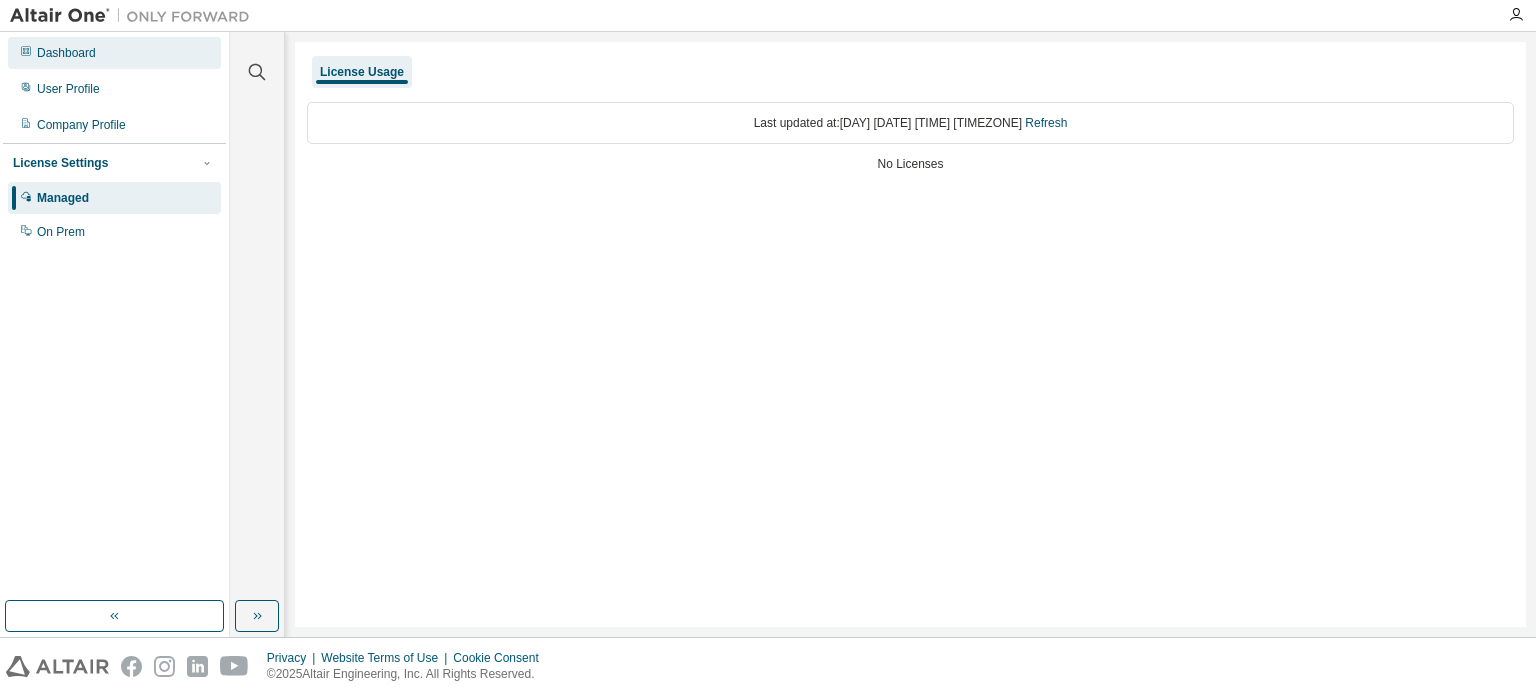 click on "Dashboard" at bounding box center [114, 53] 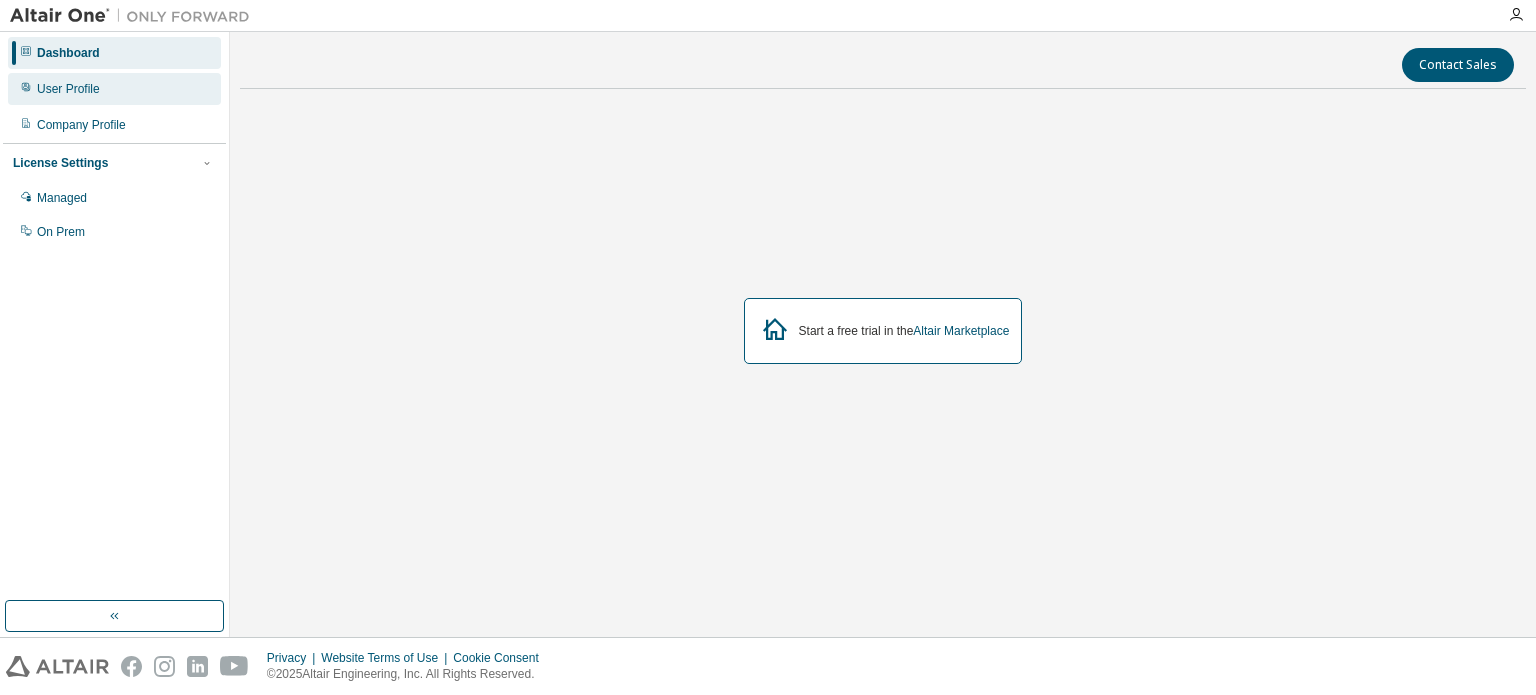 click on "User Profile" at bounding box center [114, 89] 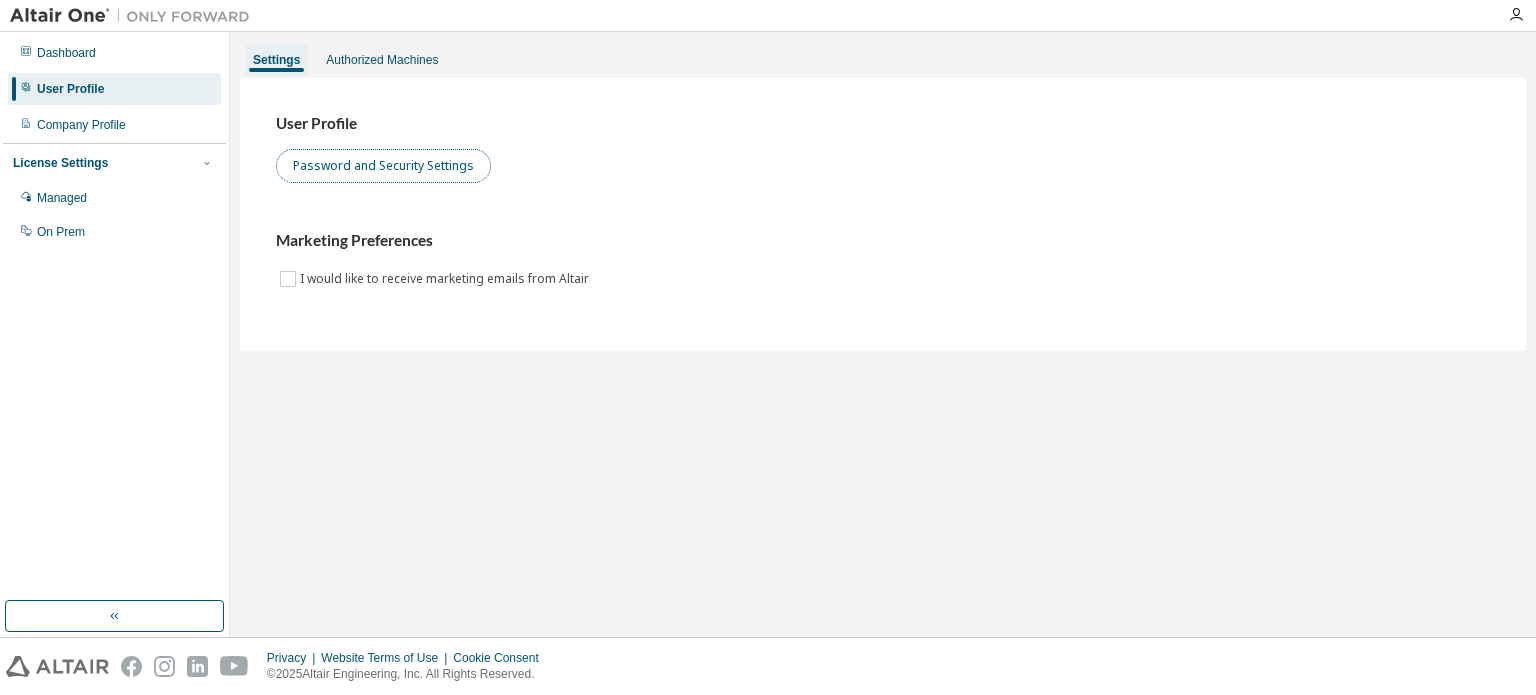 click on "Password and Security Settings" at bounding box center [383, 166] 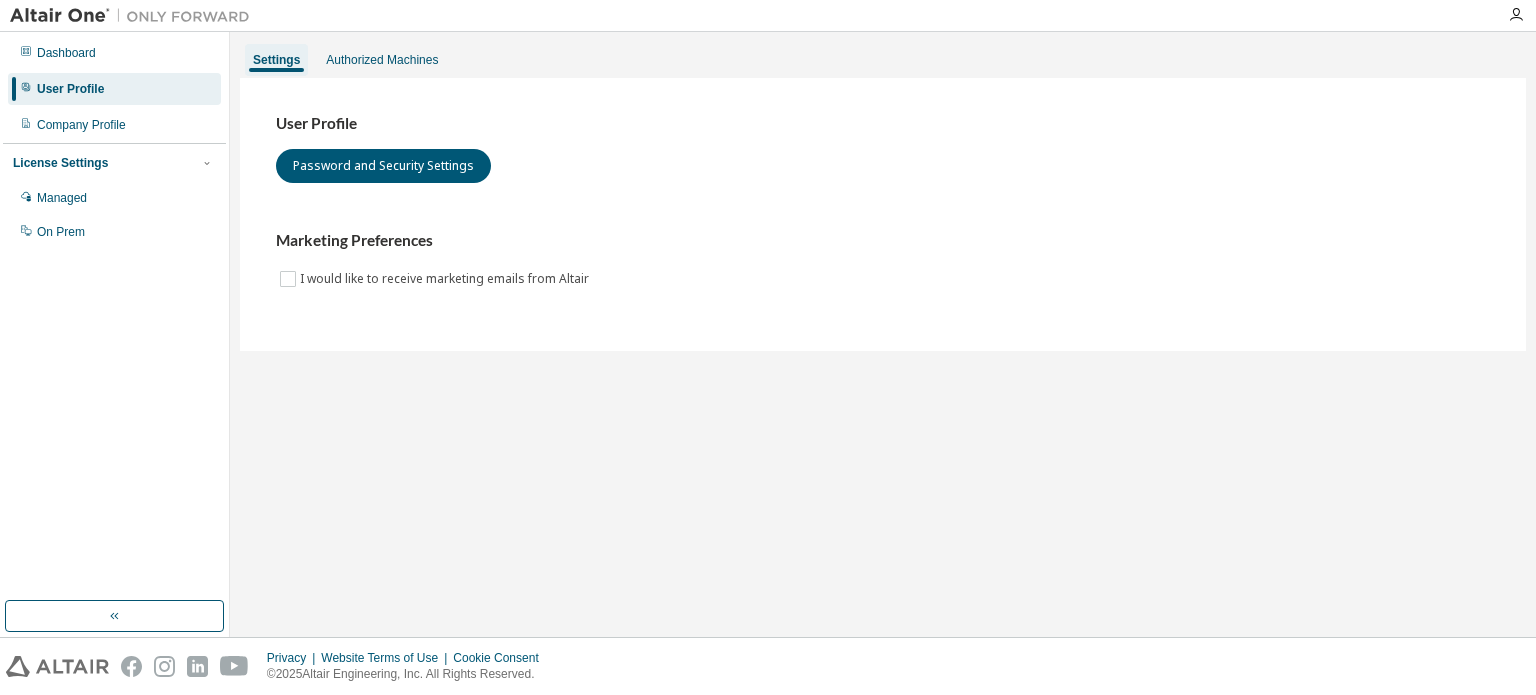 scroll, scrollTop: 0, scrollLeft: 0, axis: both 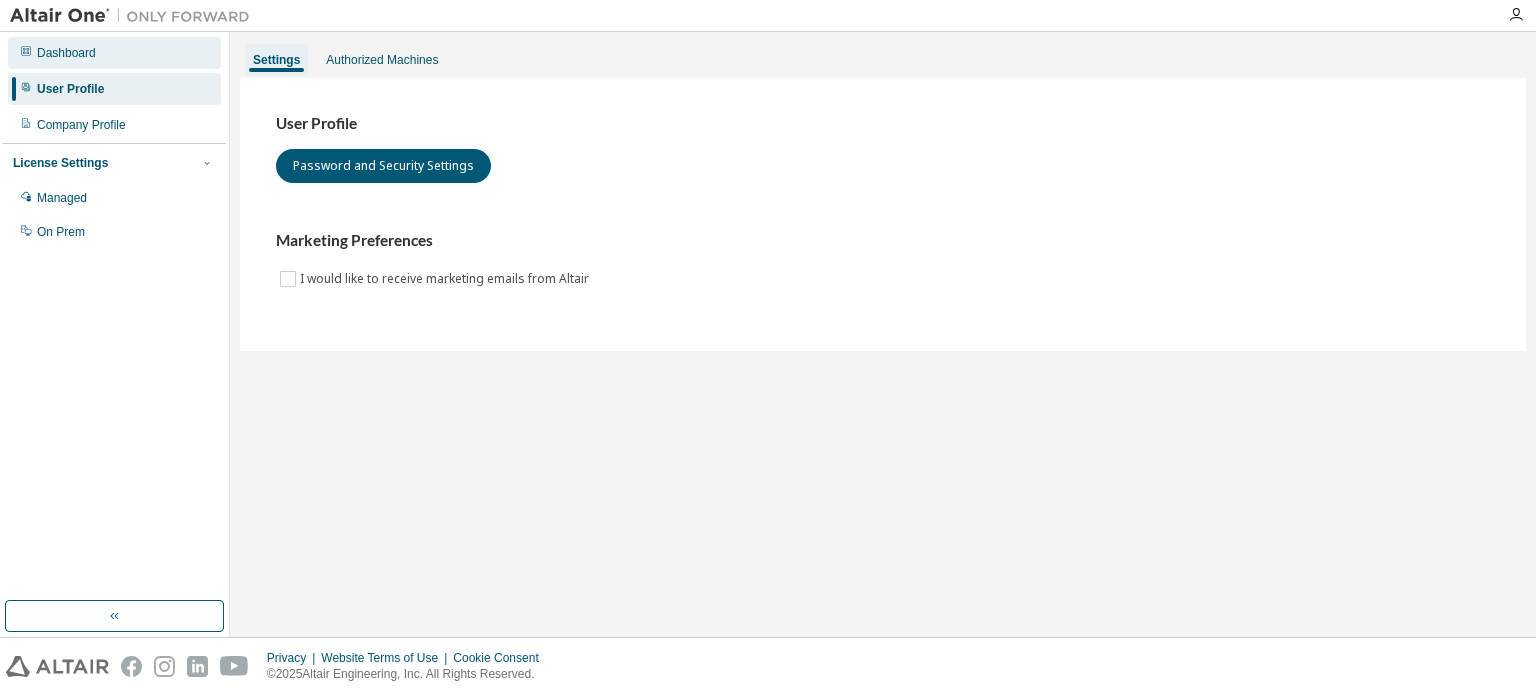 click on "Dashboard" at bounding box center [114, 53] 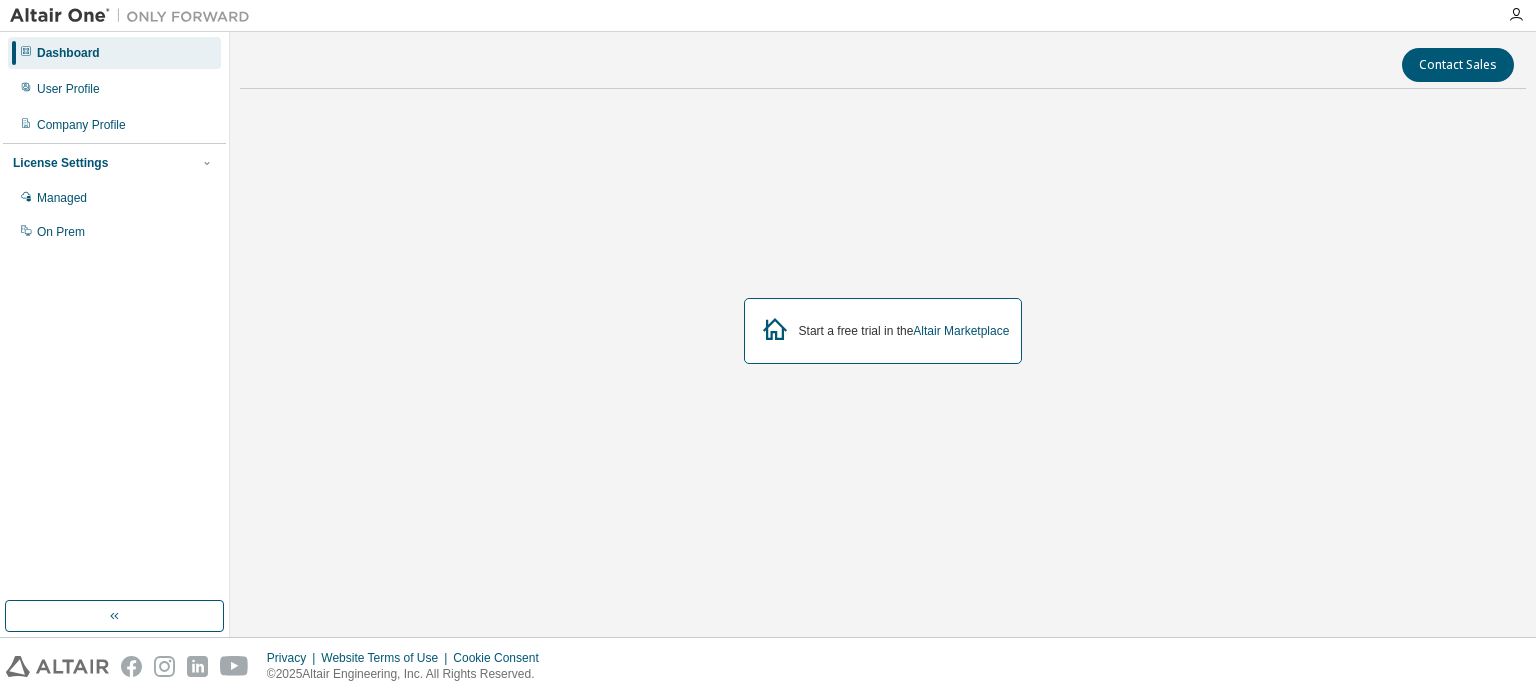 click 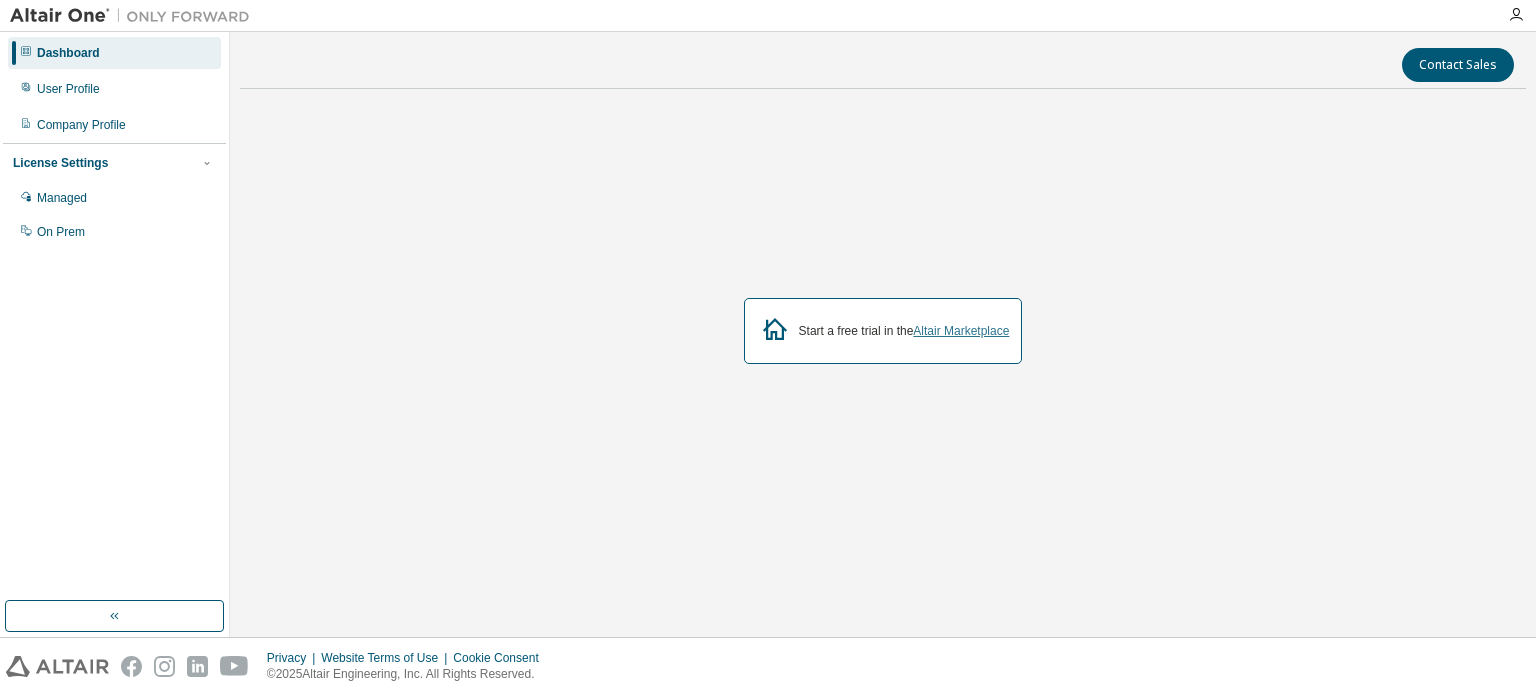 click on "Altair Marketplace" at bounding box center (961, 331) 